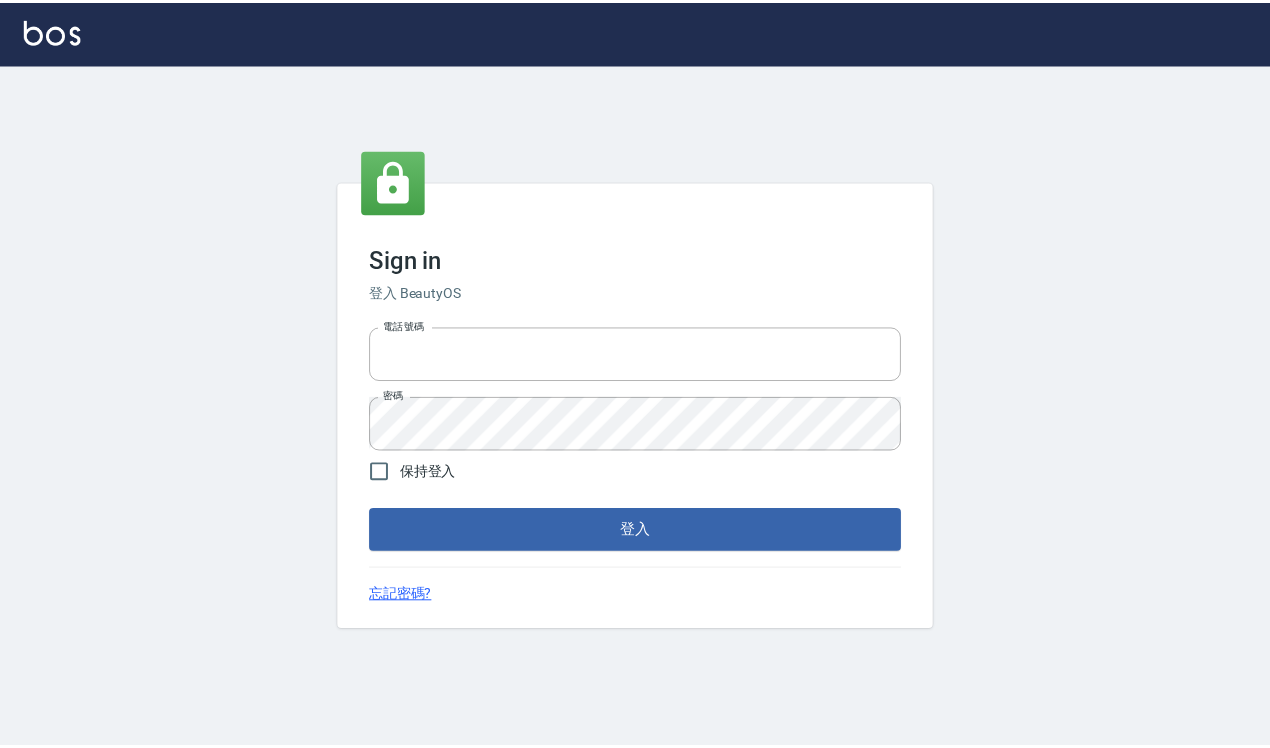scroll, scrollTop: 0, scrollLeft: 0, axis: both 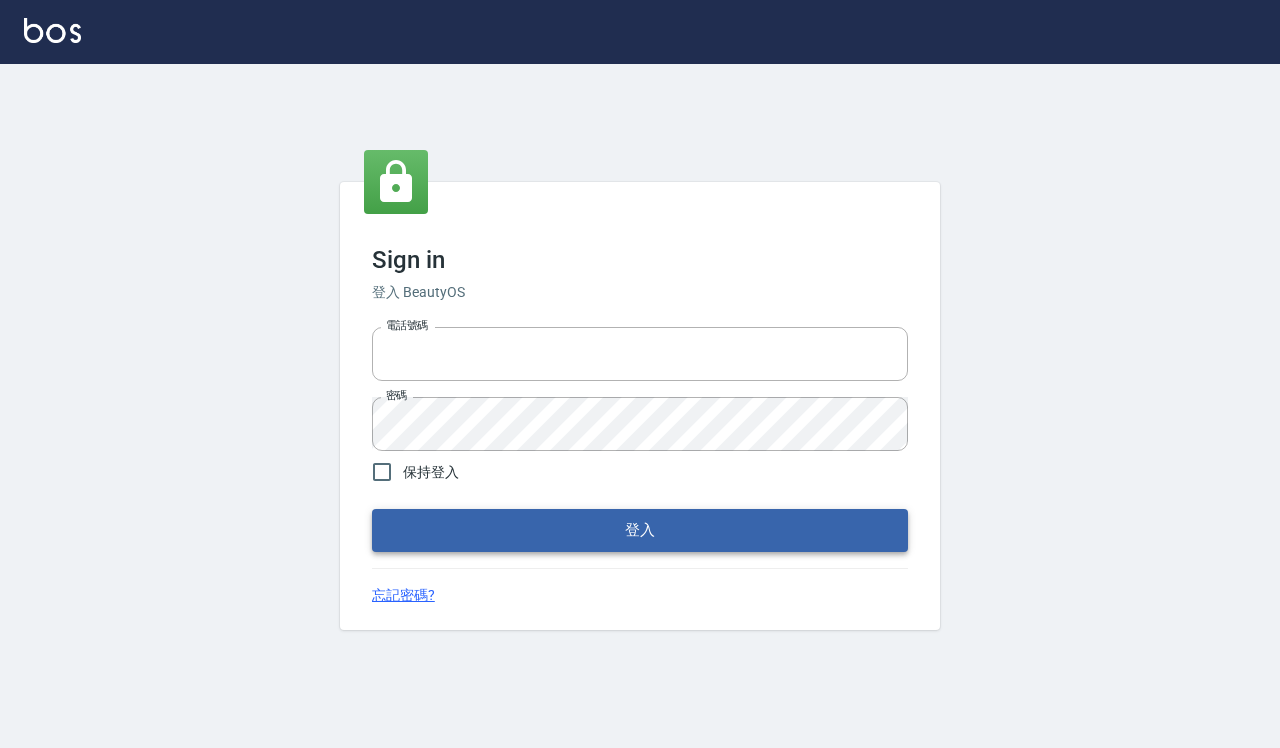 type on "[PHONE]" 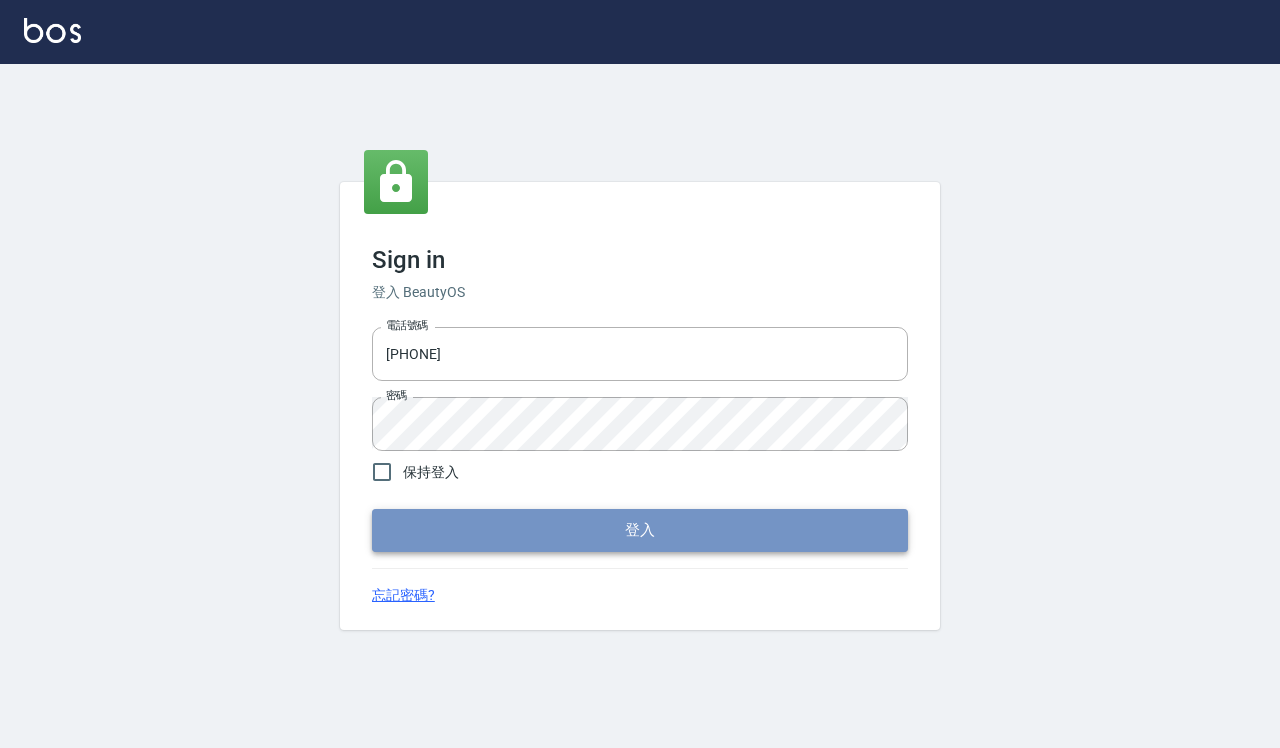 click on "登入" at bounding box center (640, 530) 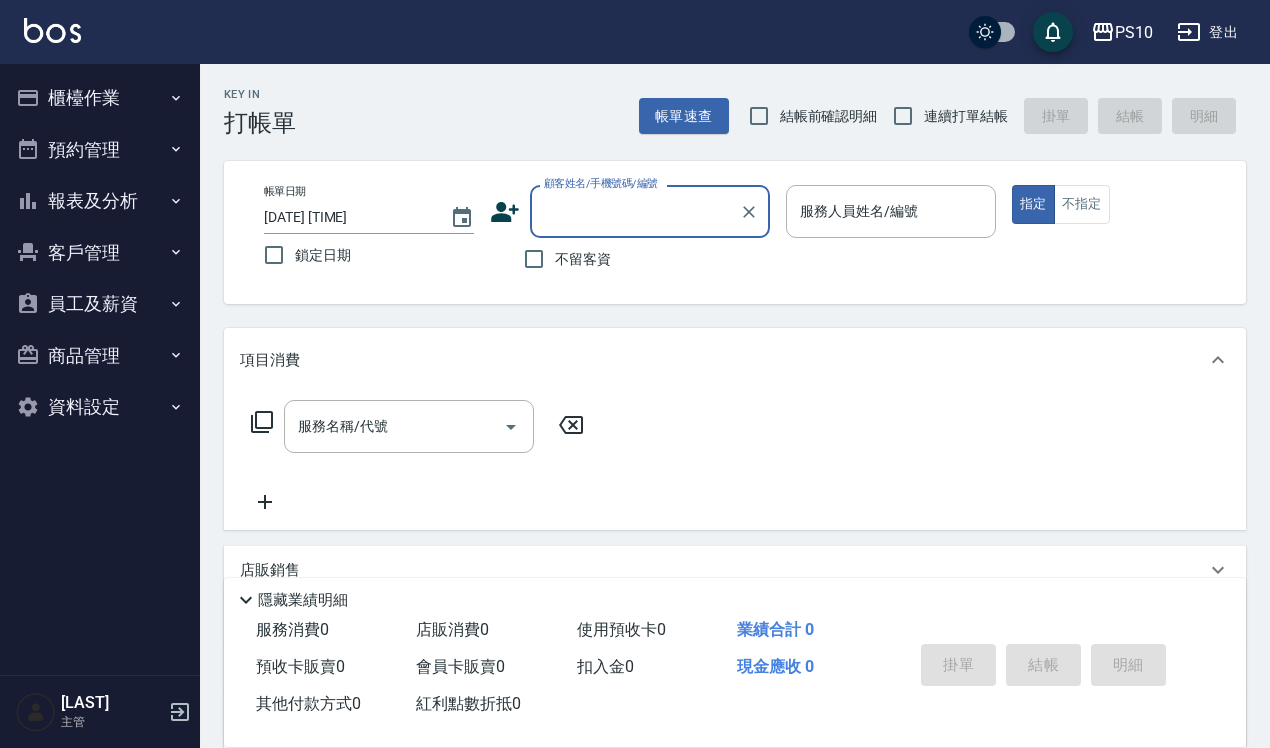 click on "結帳前確認明細" at bounding box center (808, 116) 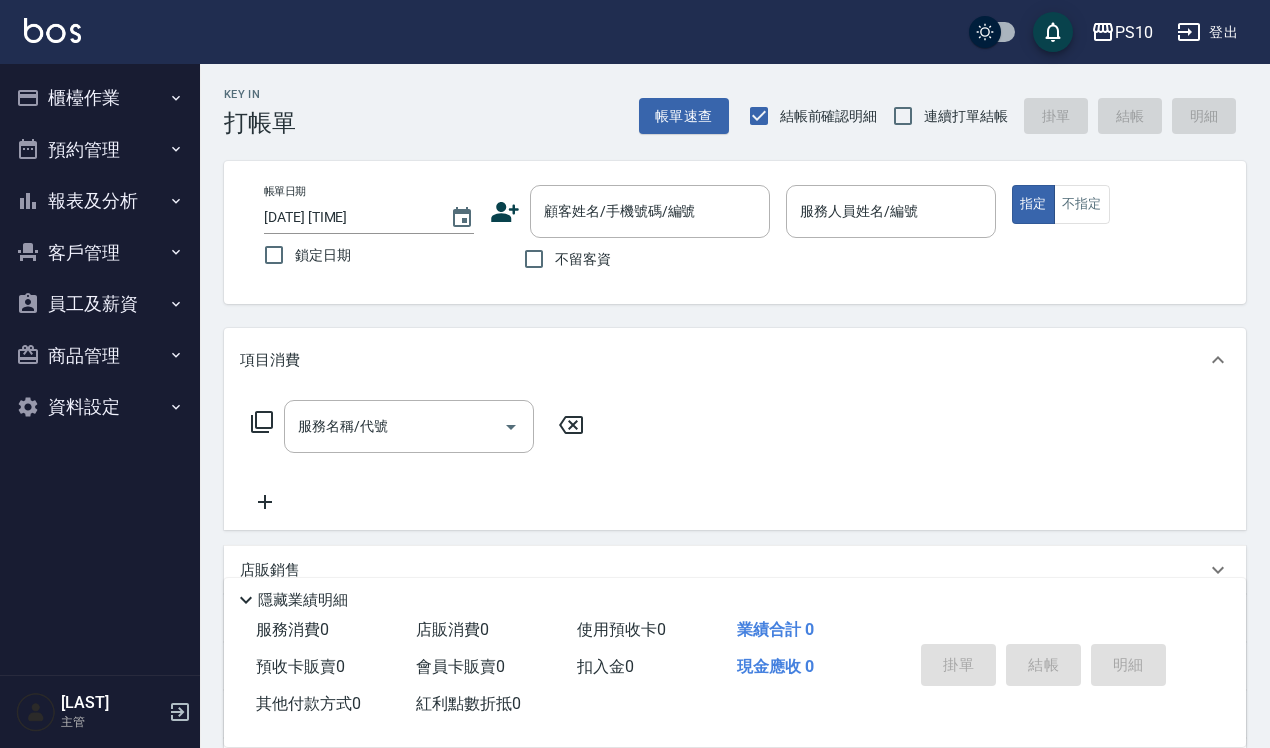 click on "連續打單結帳" at bounding box center [966, 116] 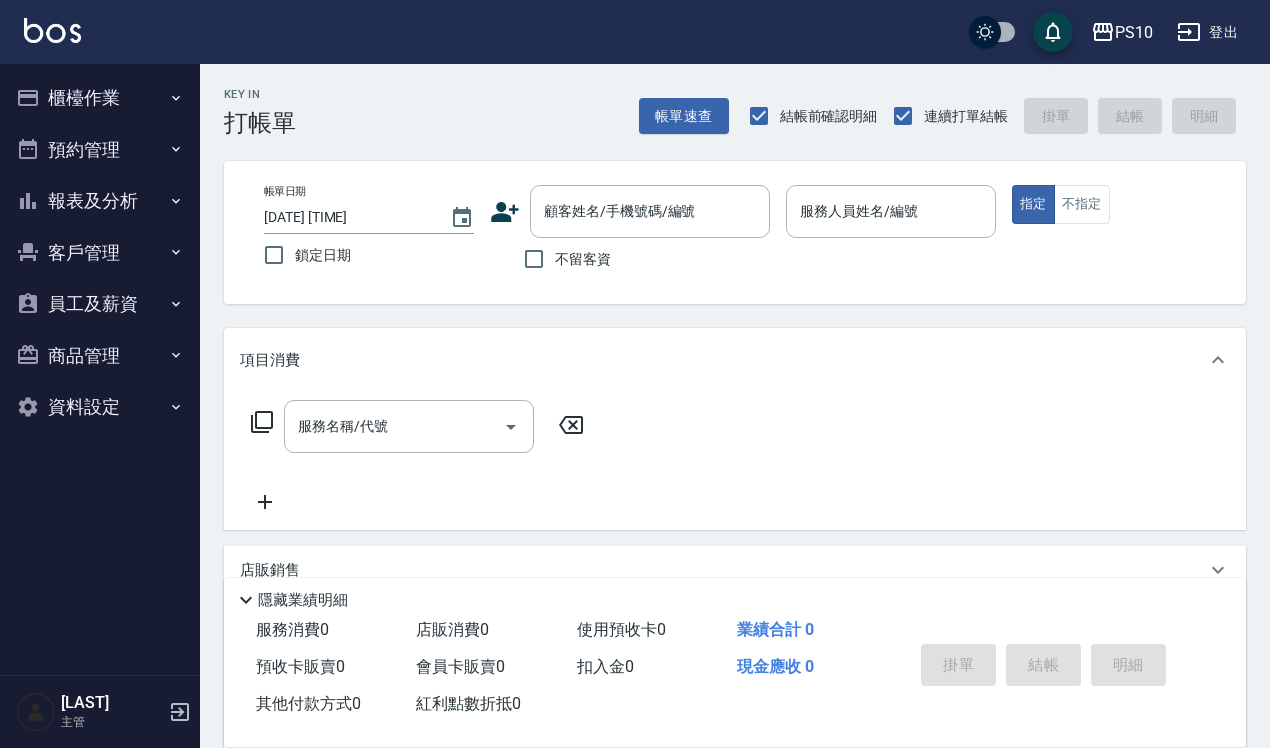 click on "不留客資" at bounding box center (583, 259) 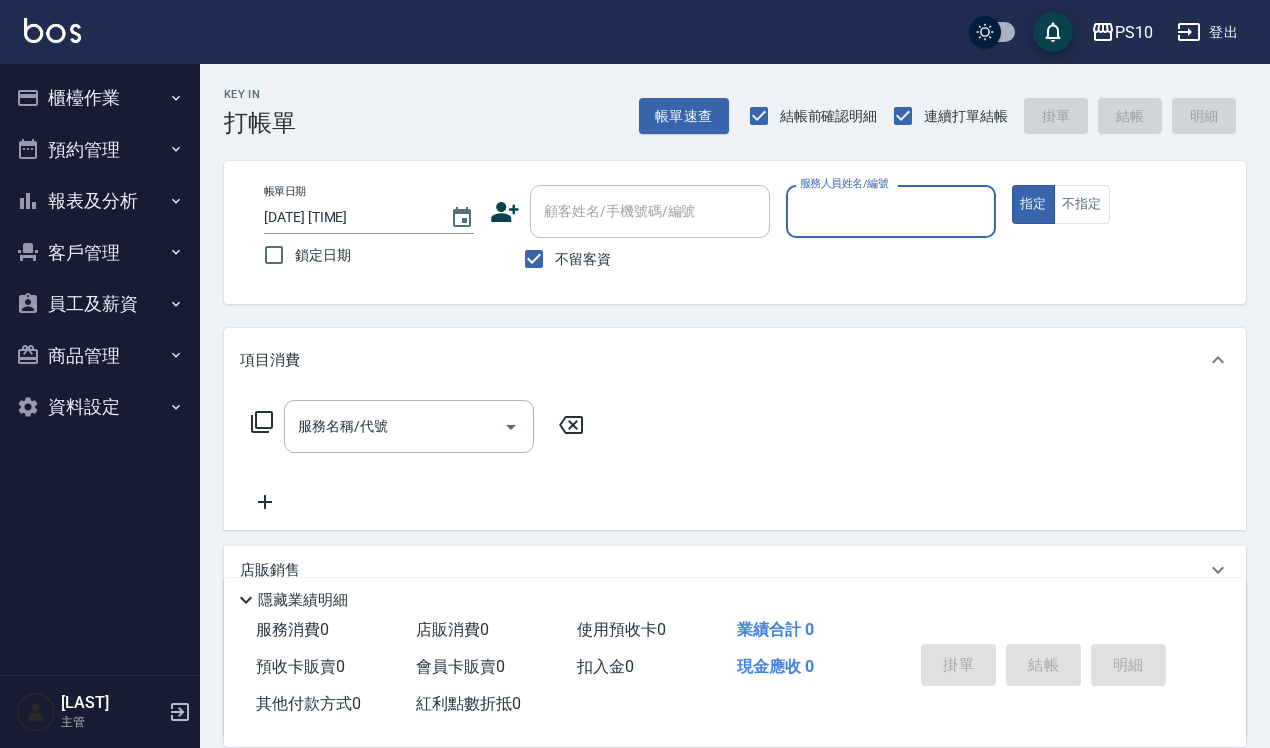 click on "服務人員姓名/編號" at bounding box center [891, 211] 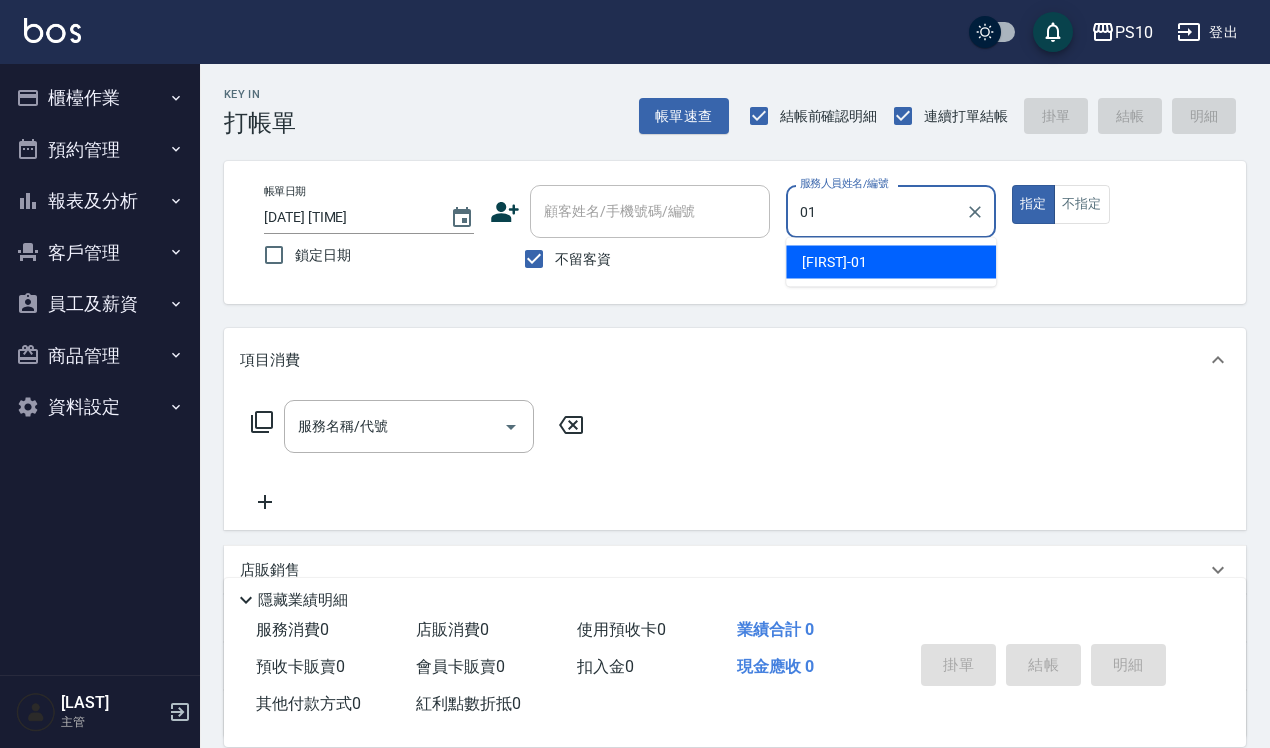type on "[FIRST]-[NUMBER]" 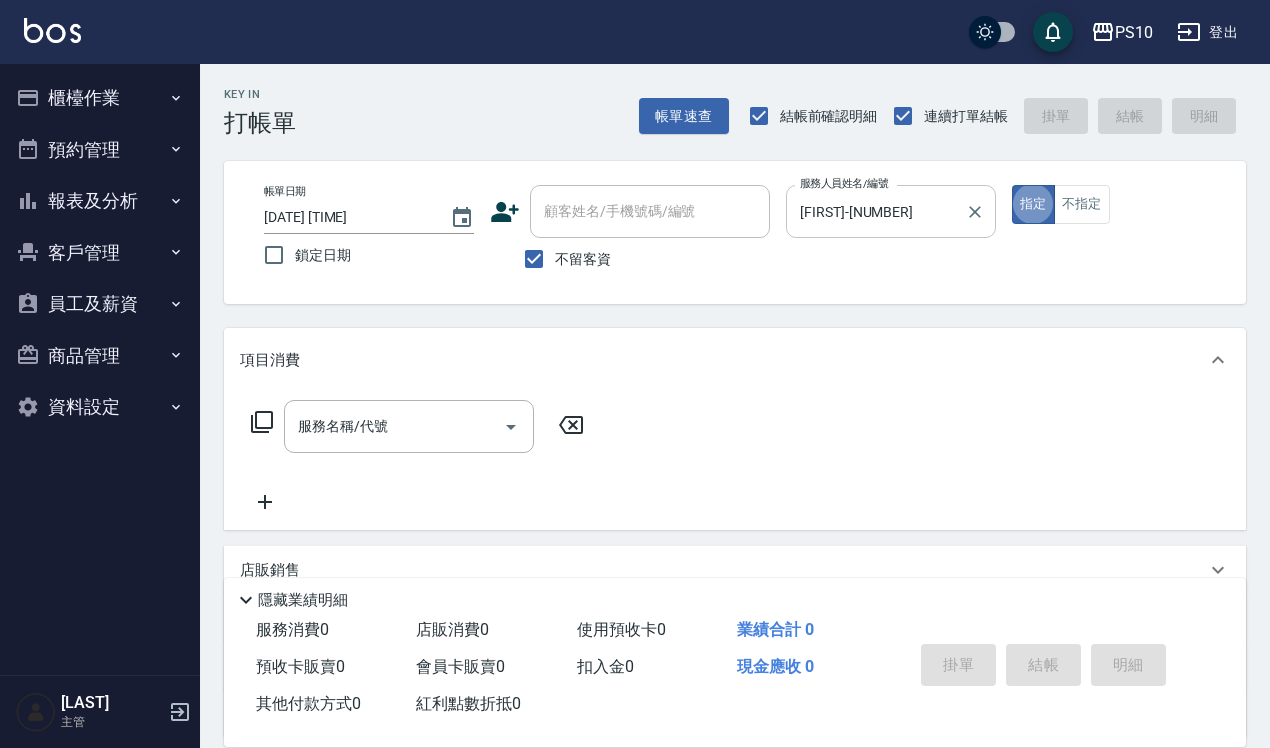 type on "true" 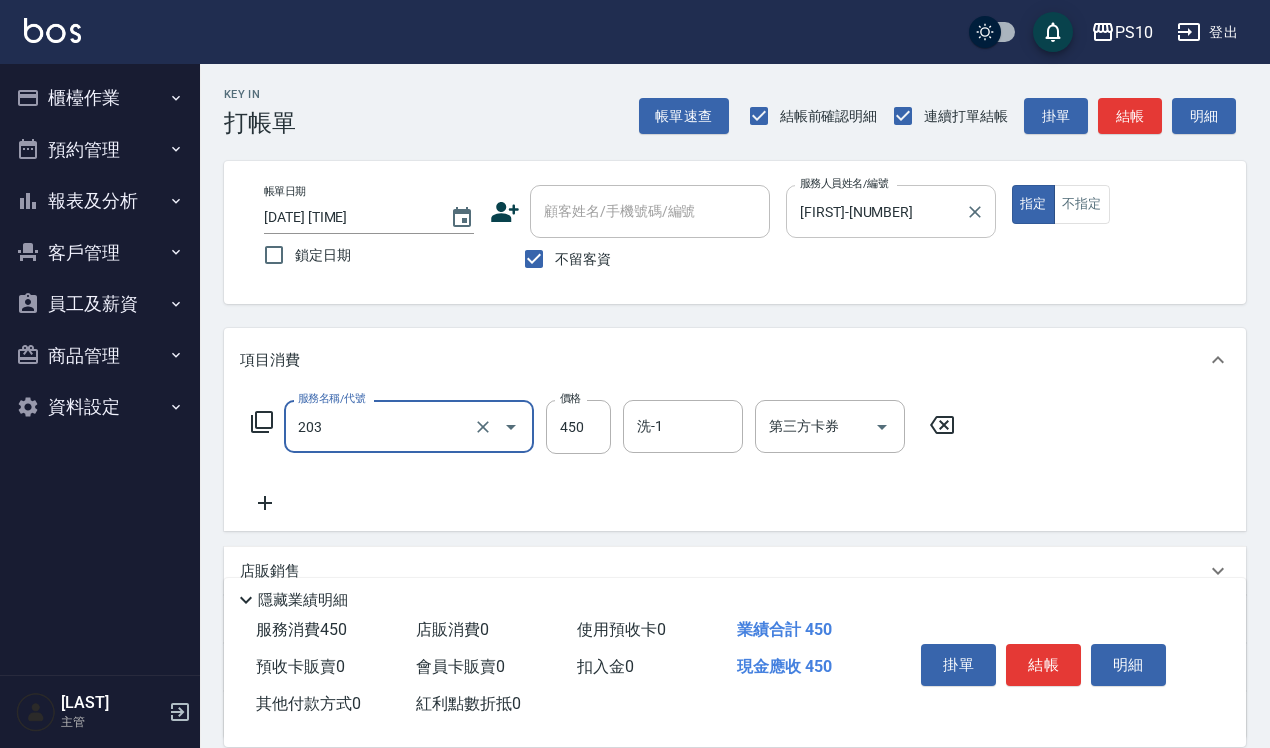 type on "剪+洗(203)" 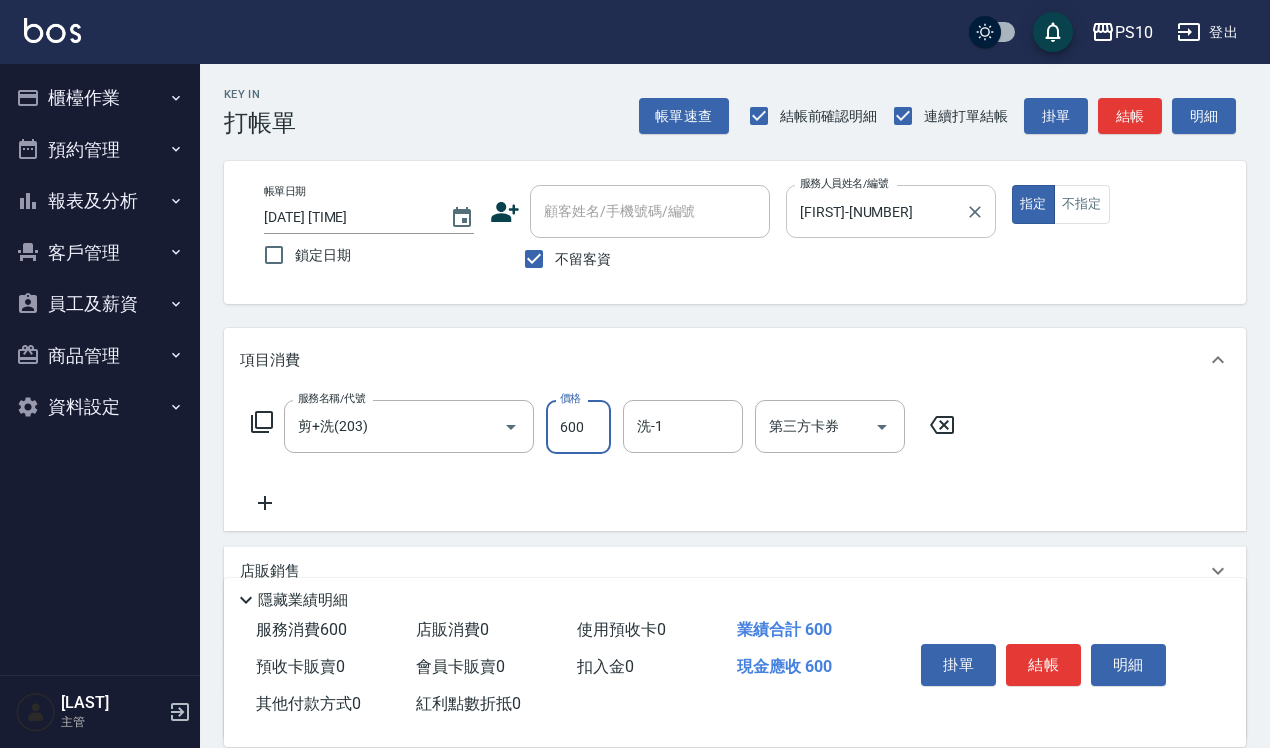 type on "600" 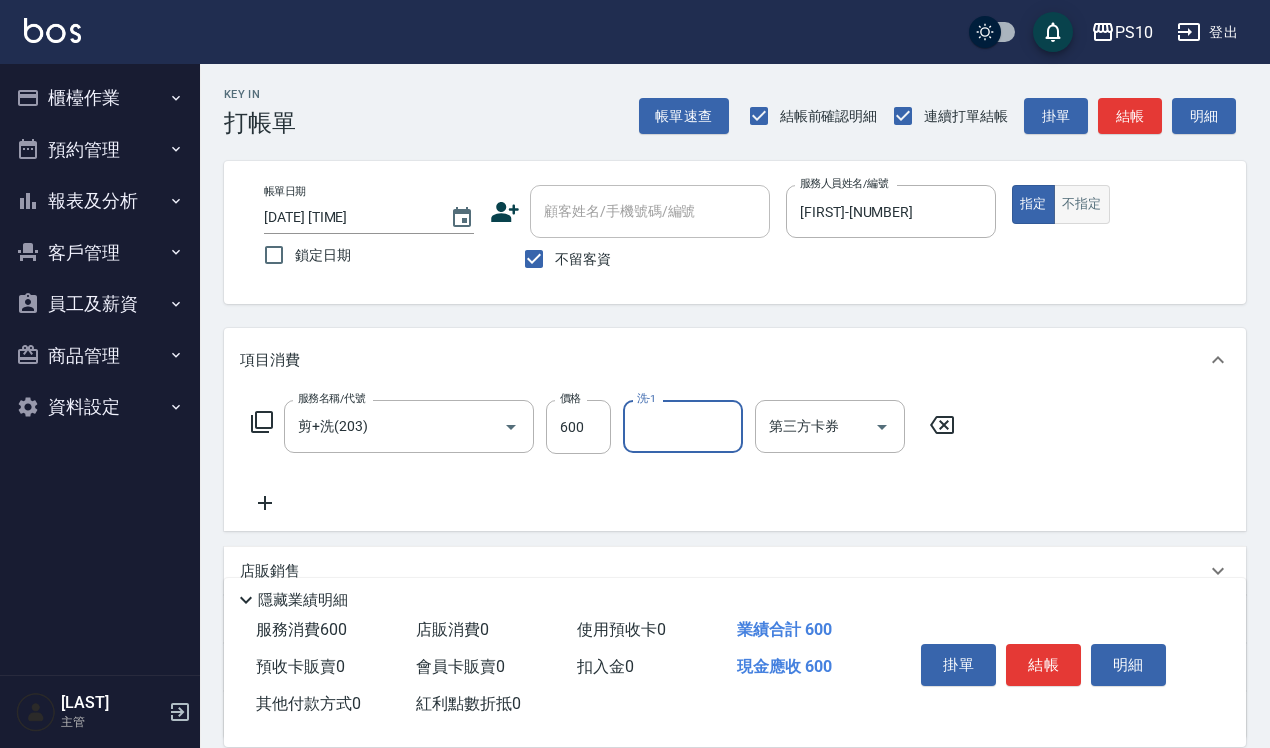 click on "不指定" at bounding box center [1082, 204] 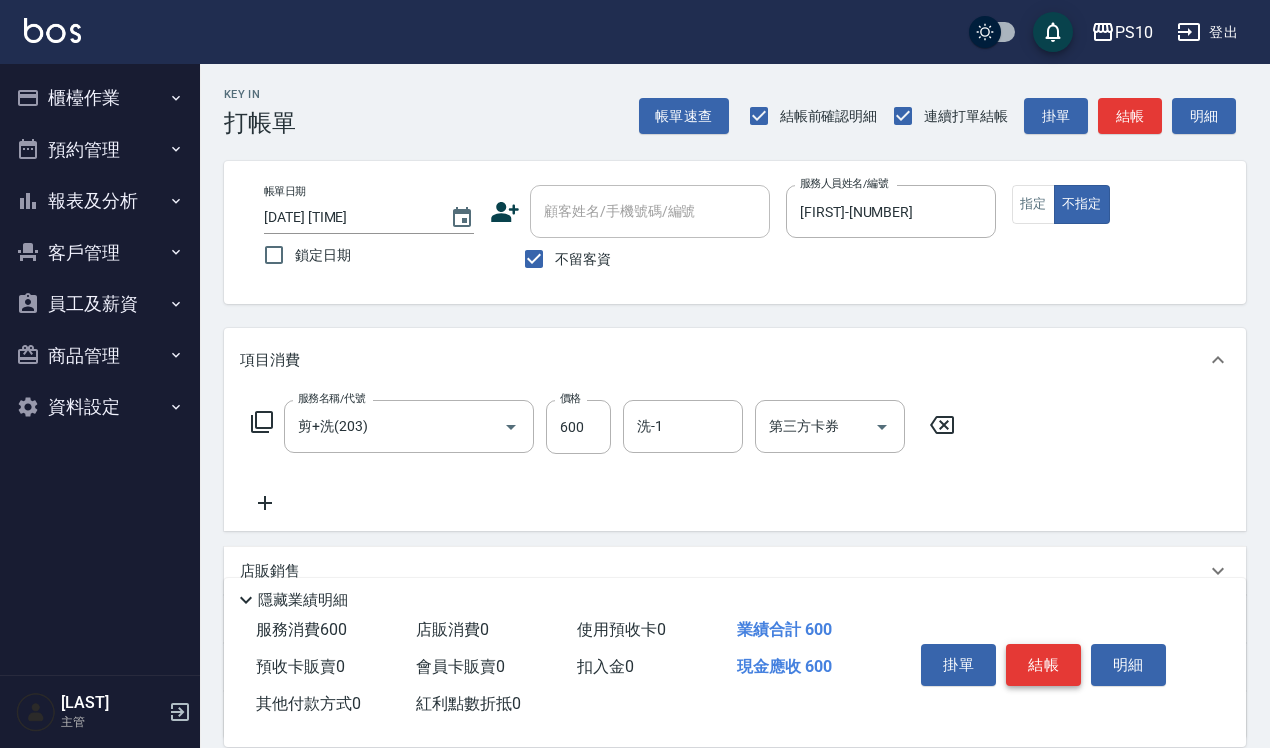 click on "結帳" at bounding box center [1043, 665] 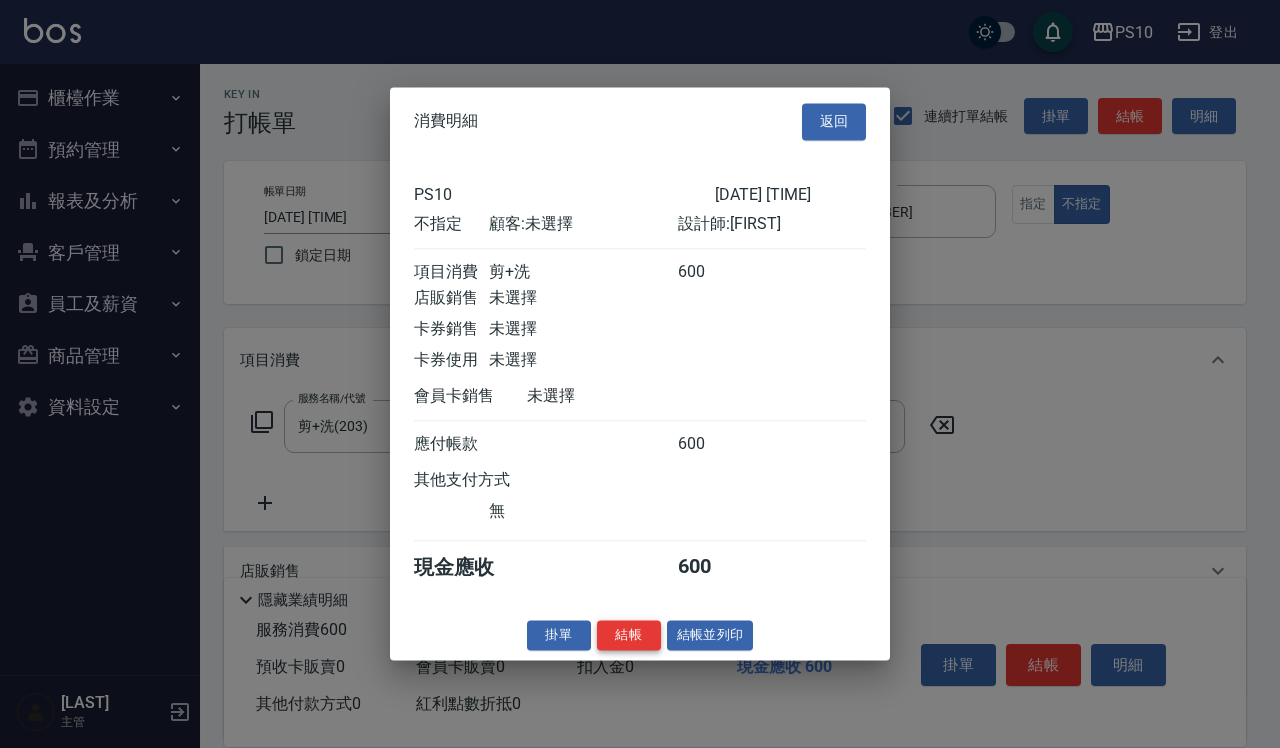 click on "結帳" at bounding box center (629, 635) 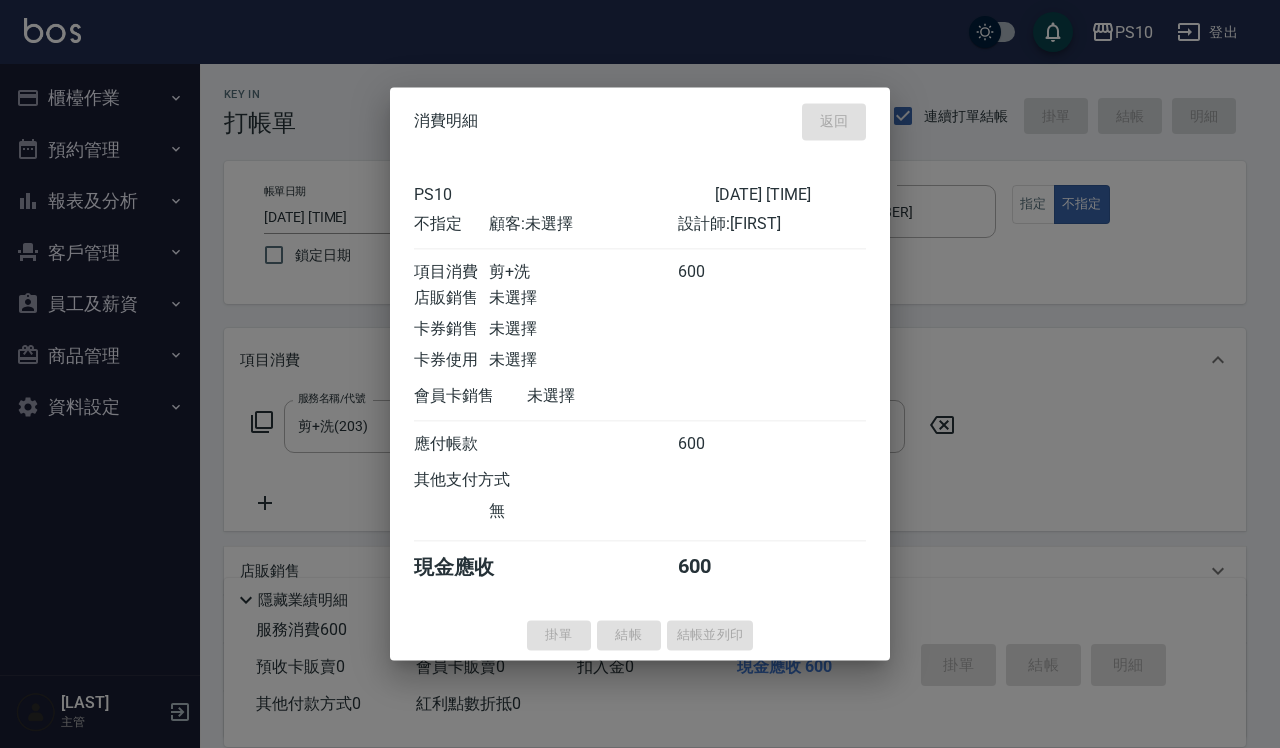 type on "[DATE] [TIME]" 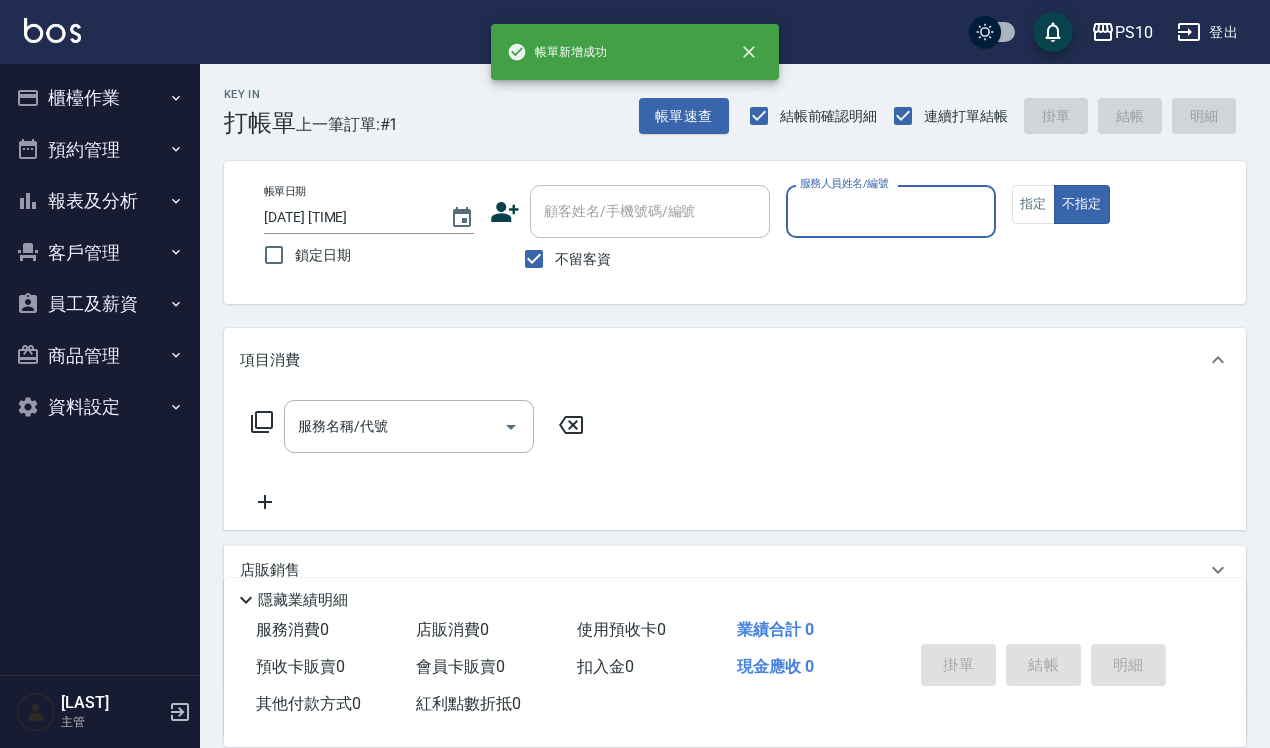 click on "服務人員姓名/編號" at bounding box center (891, 211) 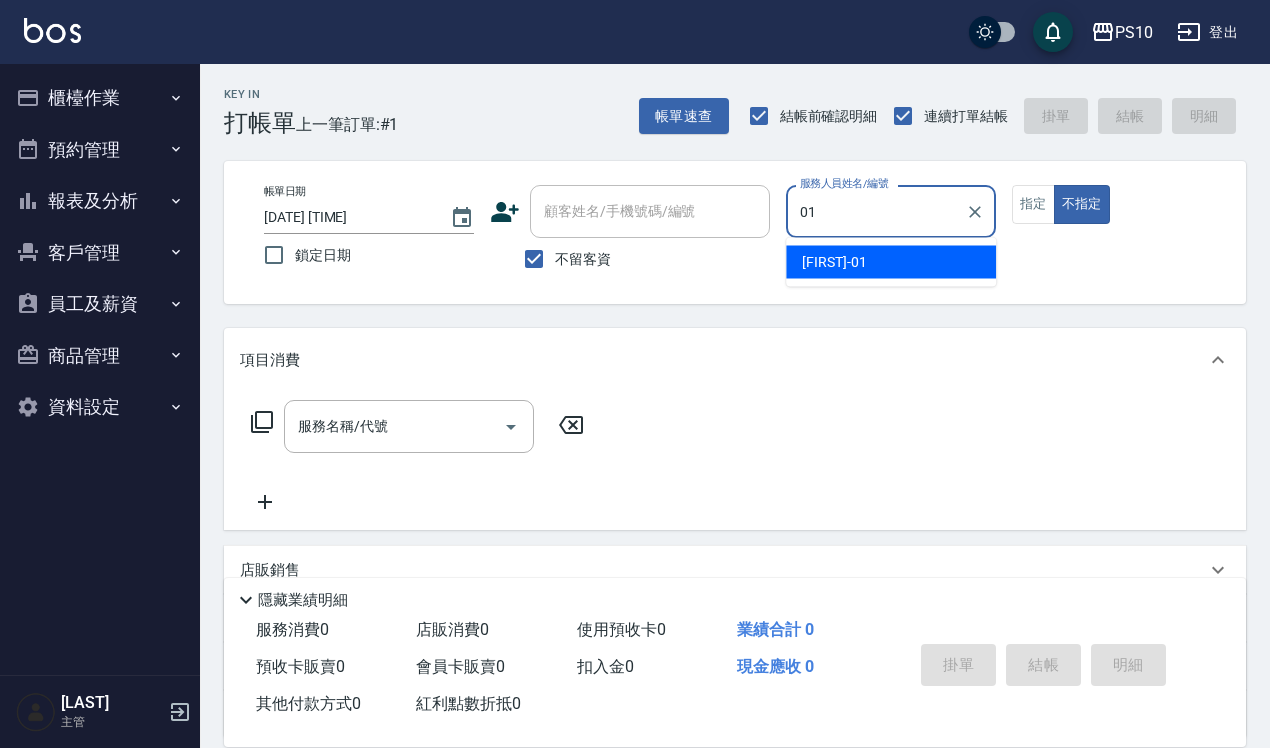 type on "[FIRST]-[NUMBER]" 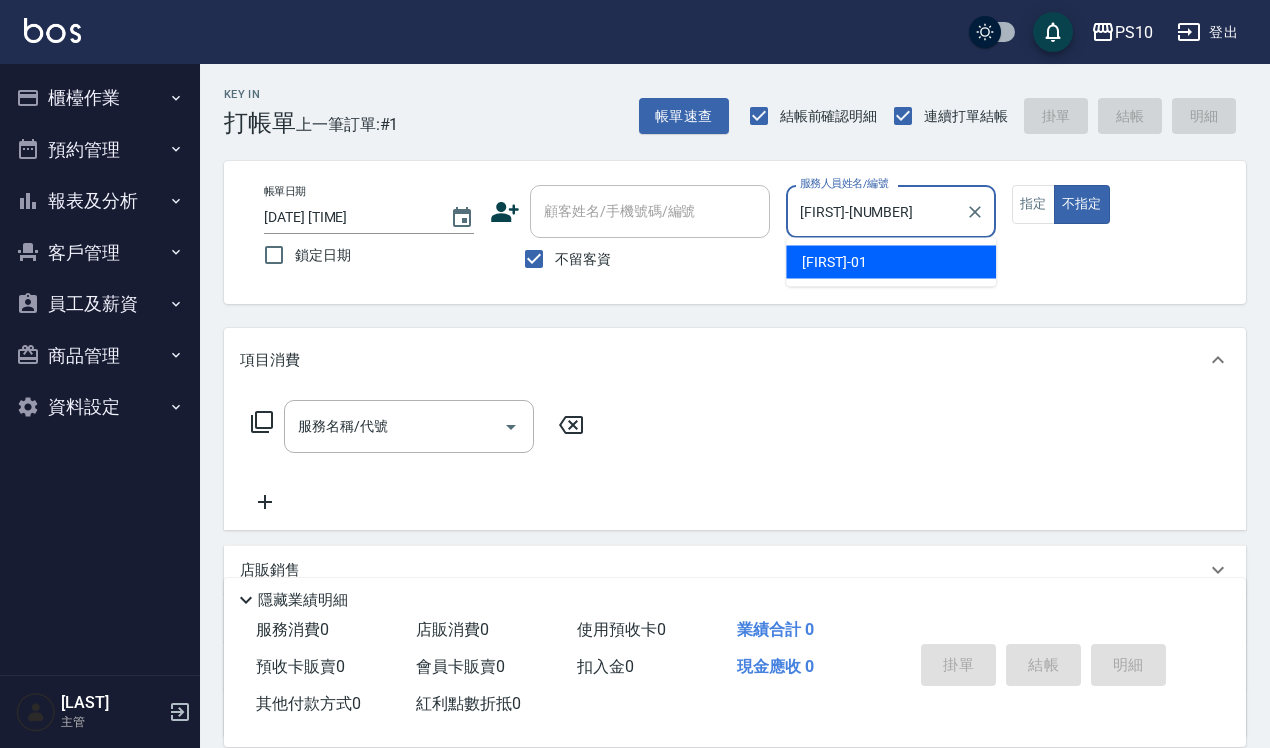 type on "false" 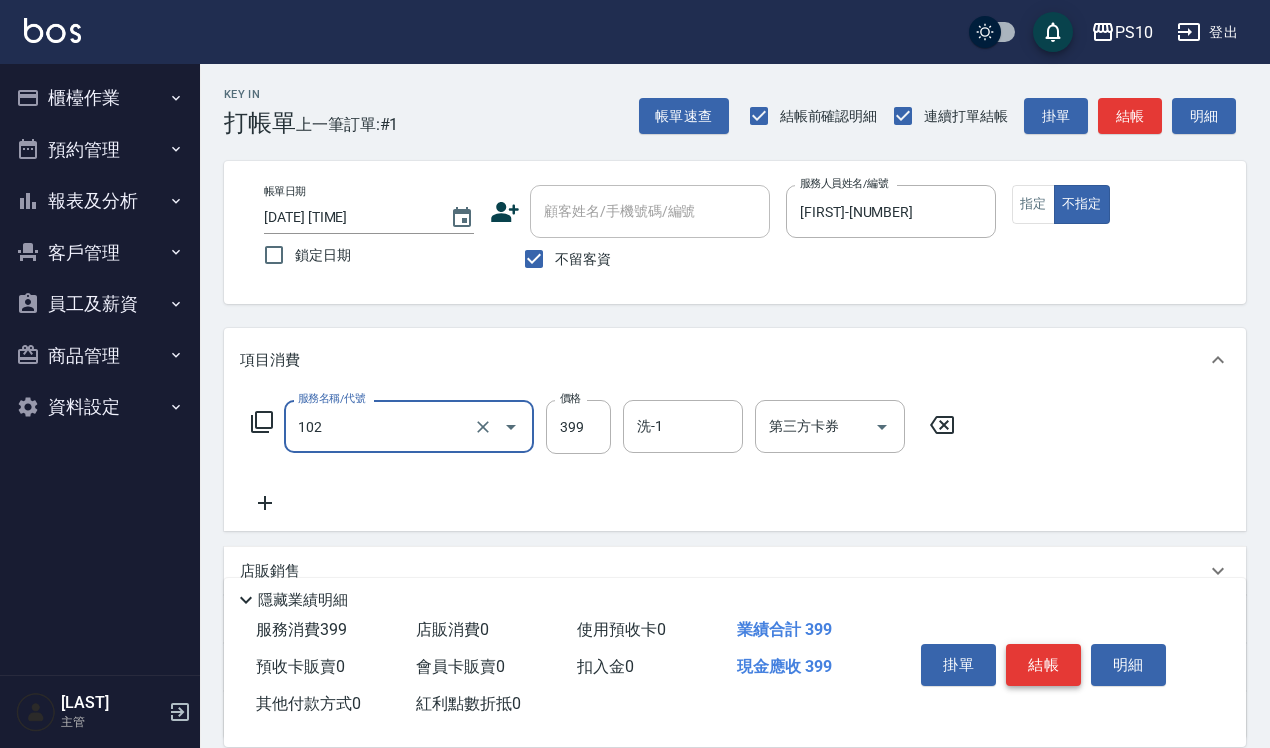 type on "SPA洗髮399(102)" 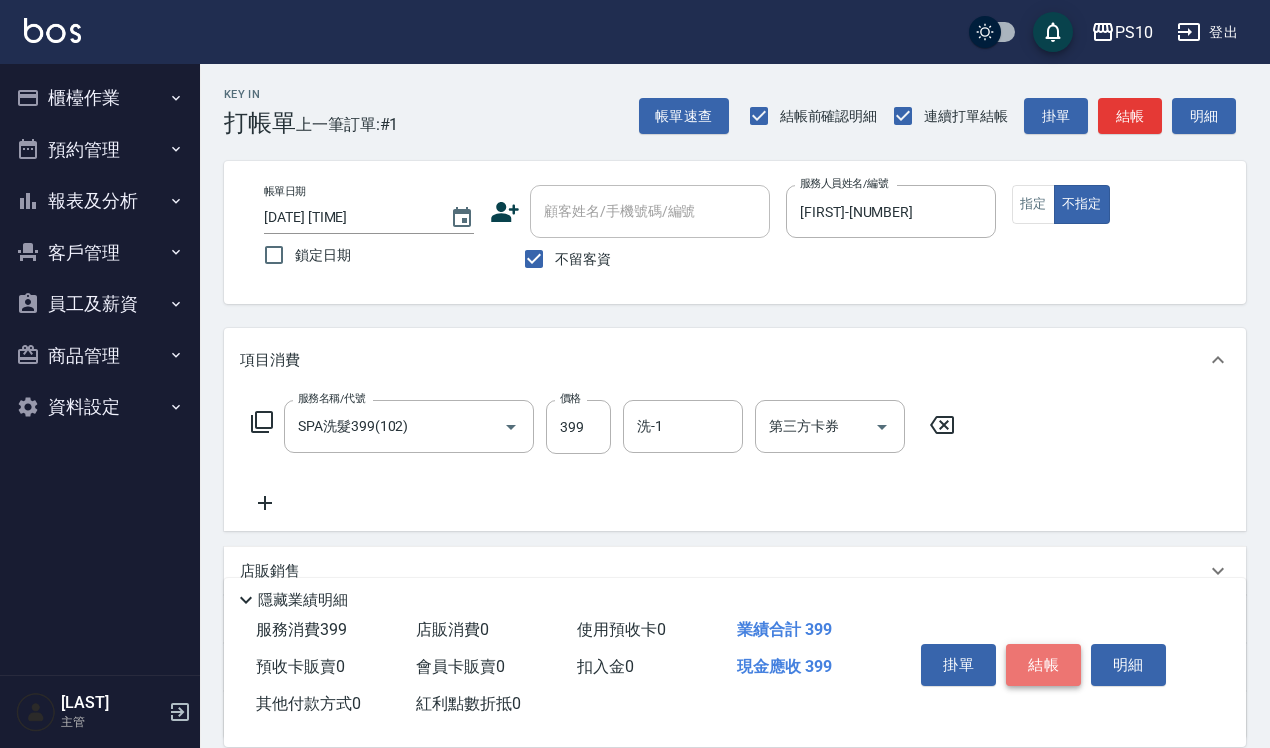click on "結帳" at bounding box center (1043, 665) 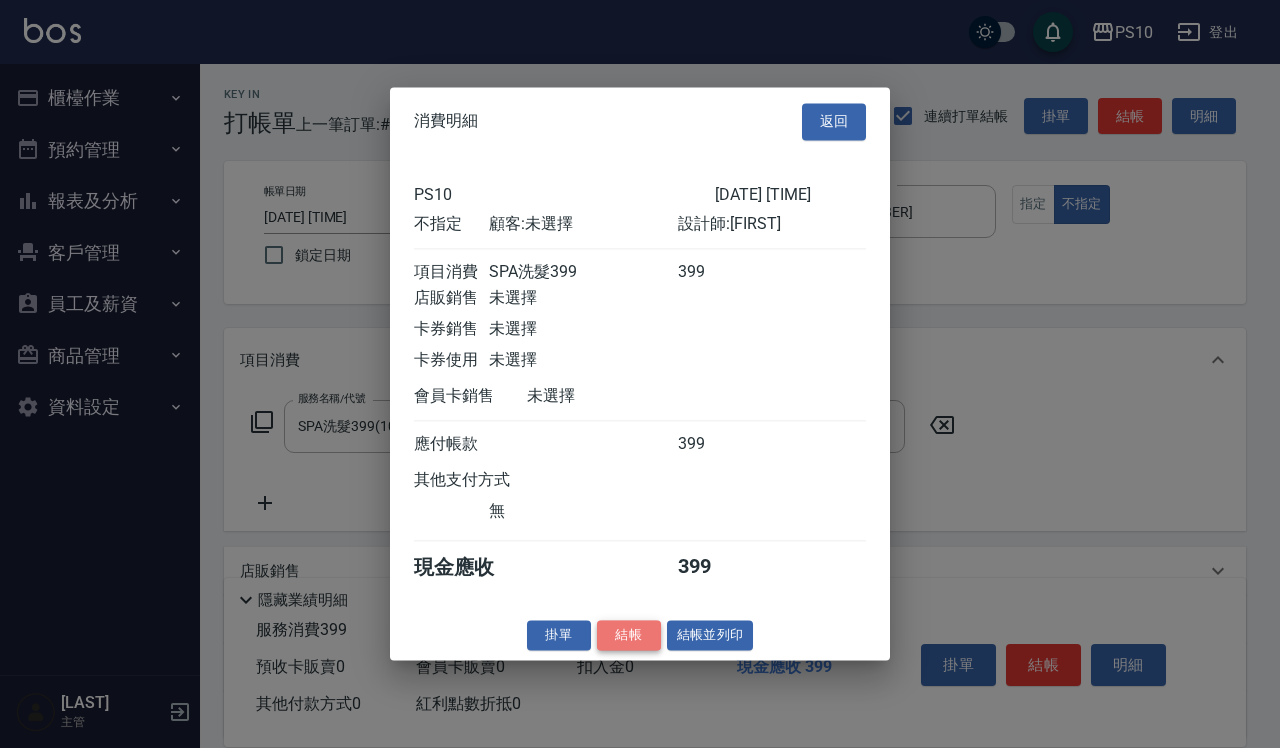 click on "結帳" at bounding box center (629, 635) 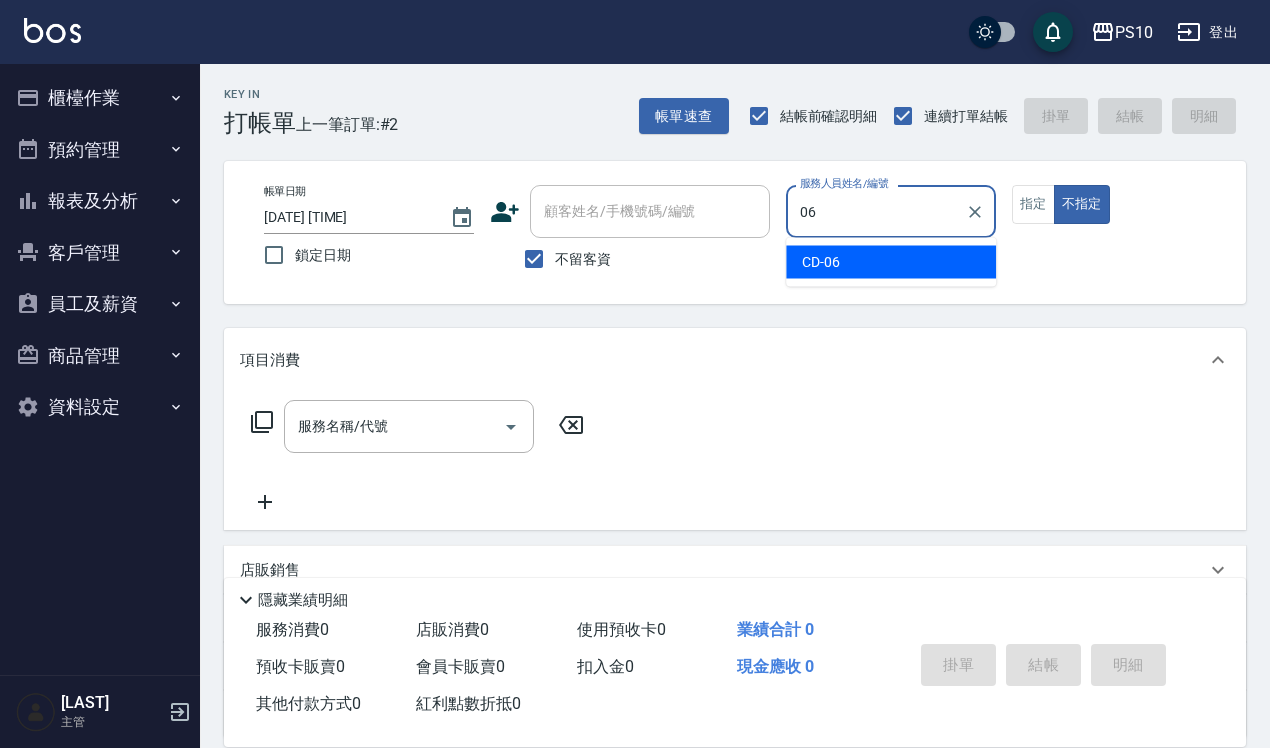 type on "CD-06" 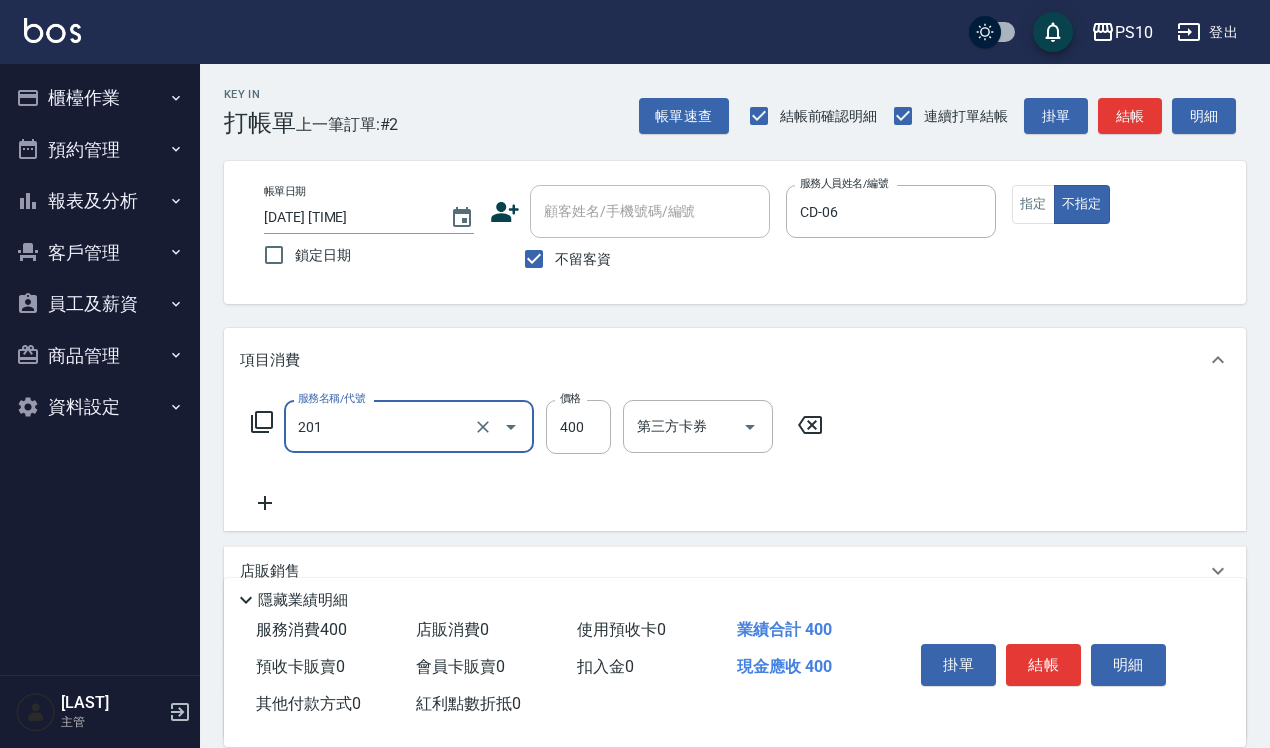 type on "剪髮(201)" 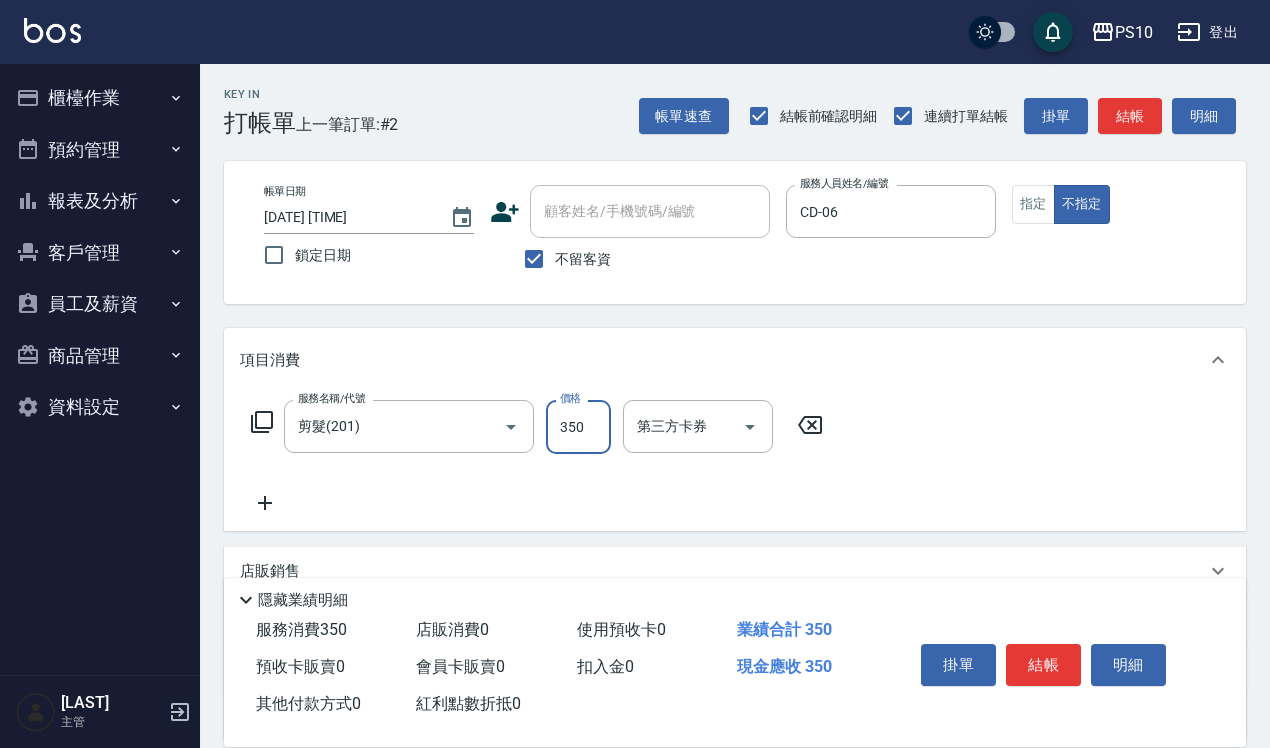 type on "350" 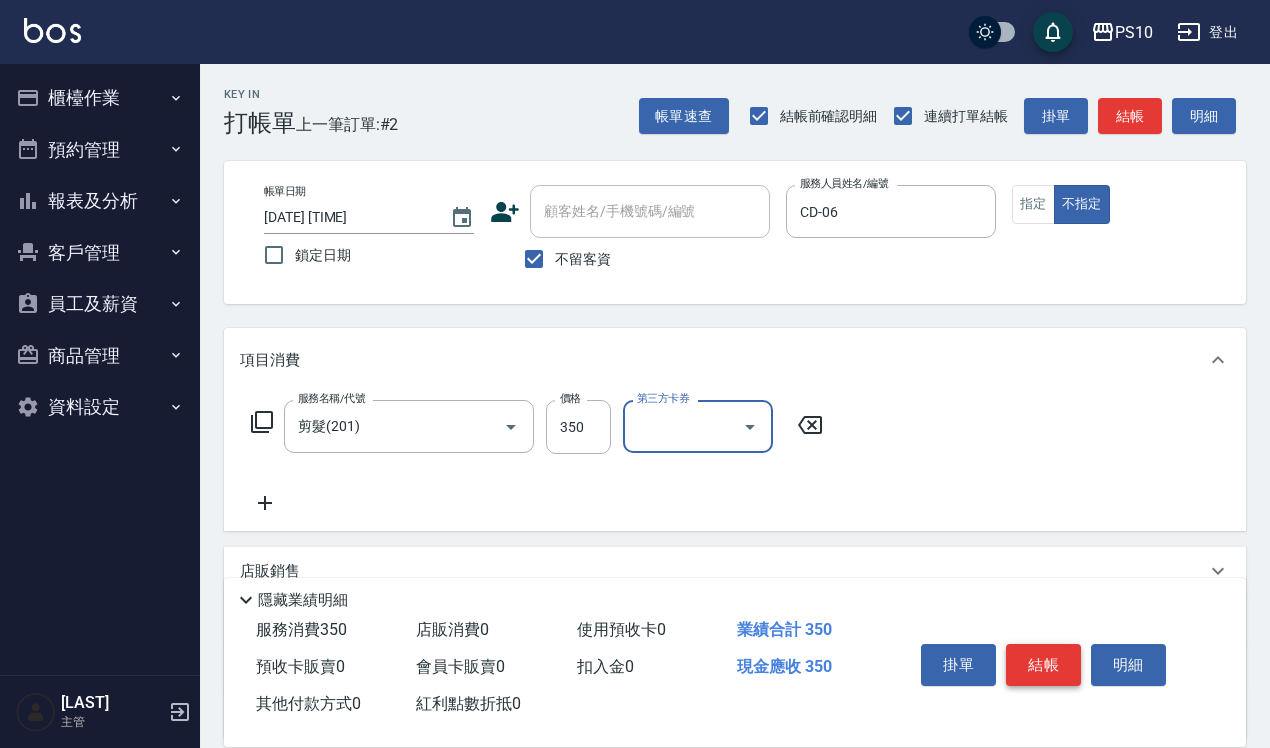 click on "結帳" at bounding box center (1043, 665) 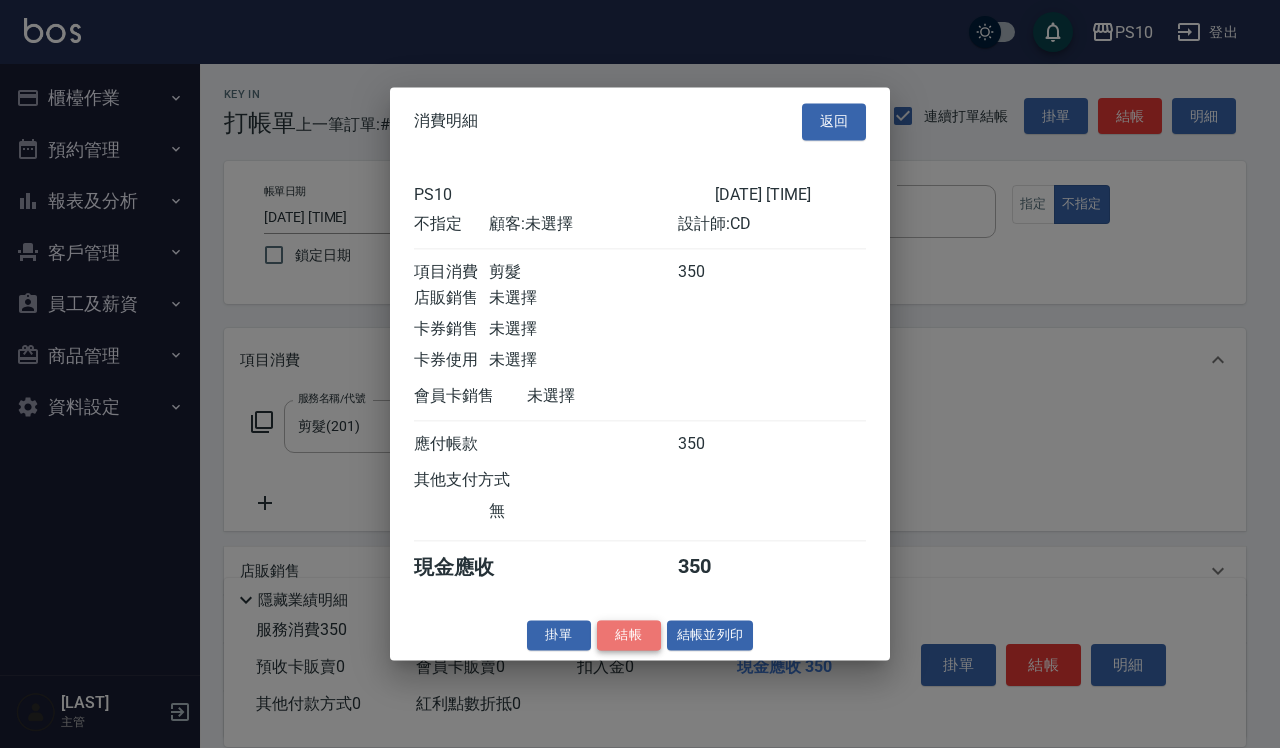 click on "結帳" at bounding box center (629, 635) 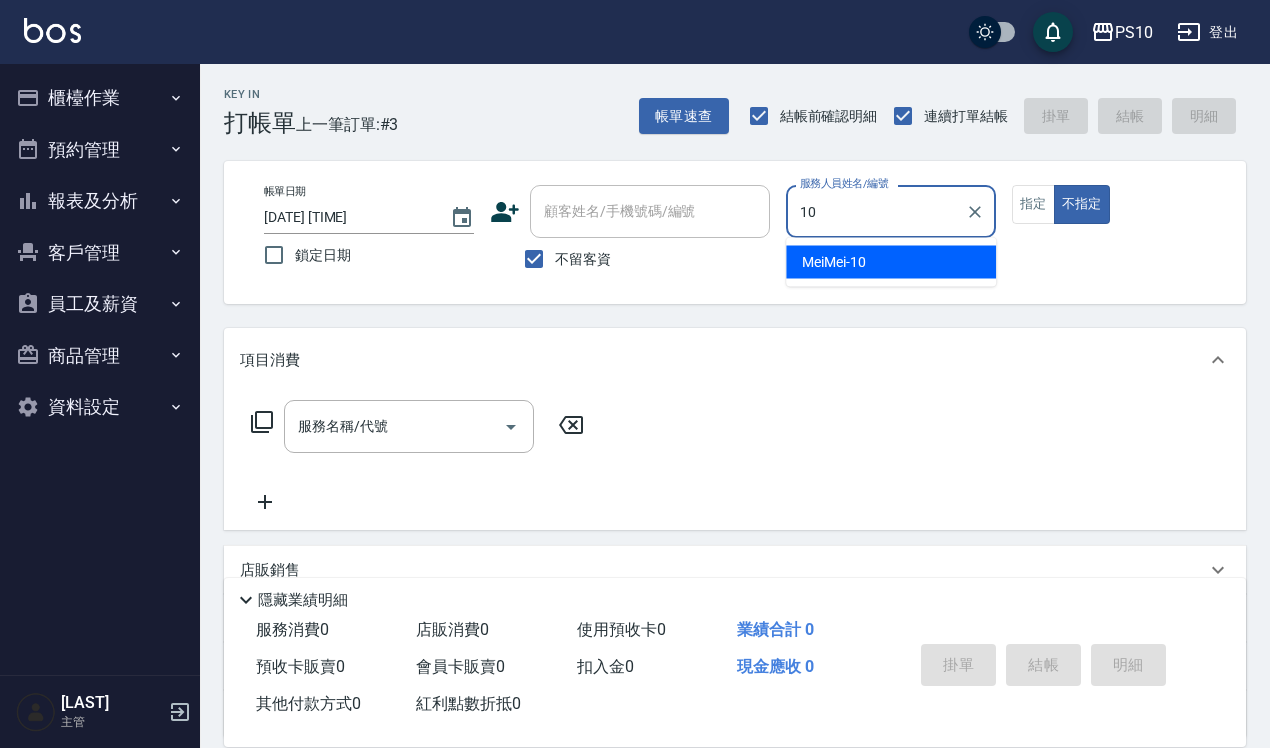 type on "MeiMei-10" 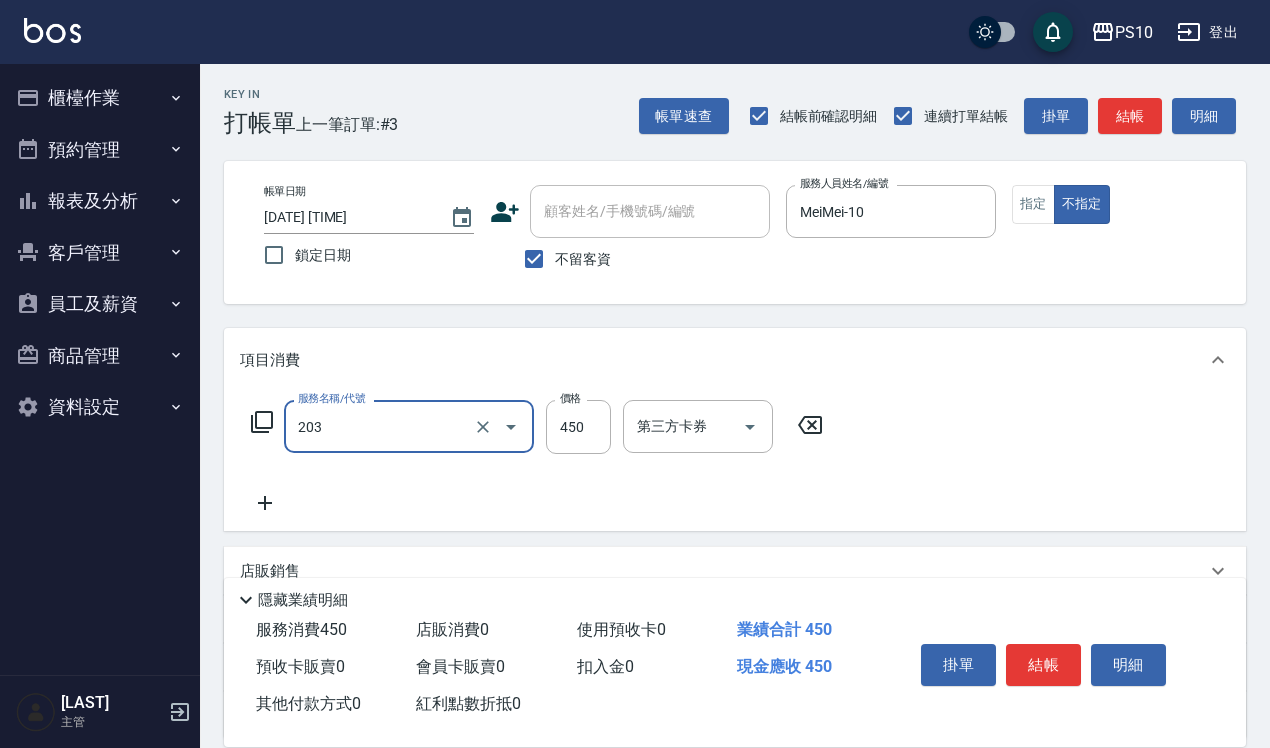 type on "剪+洗(203)" 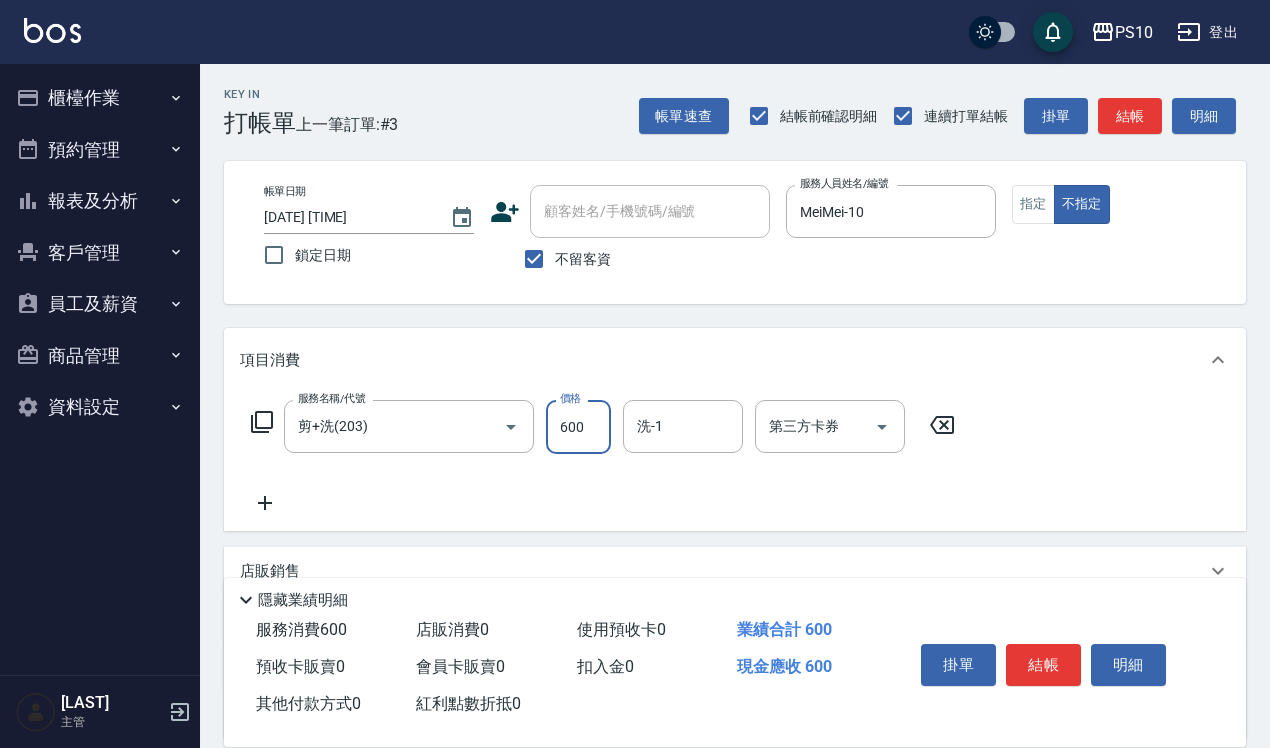 type on "600" 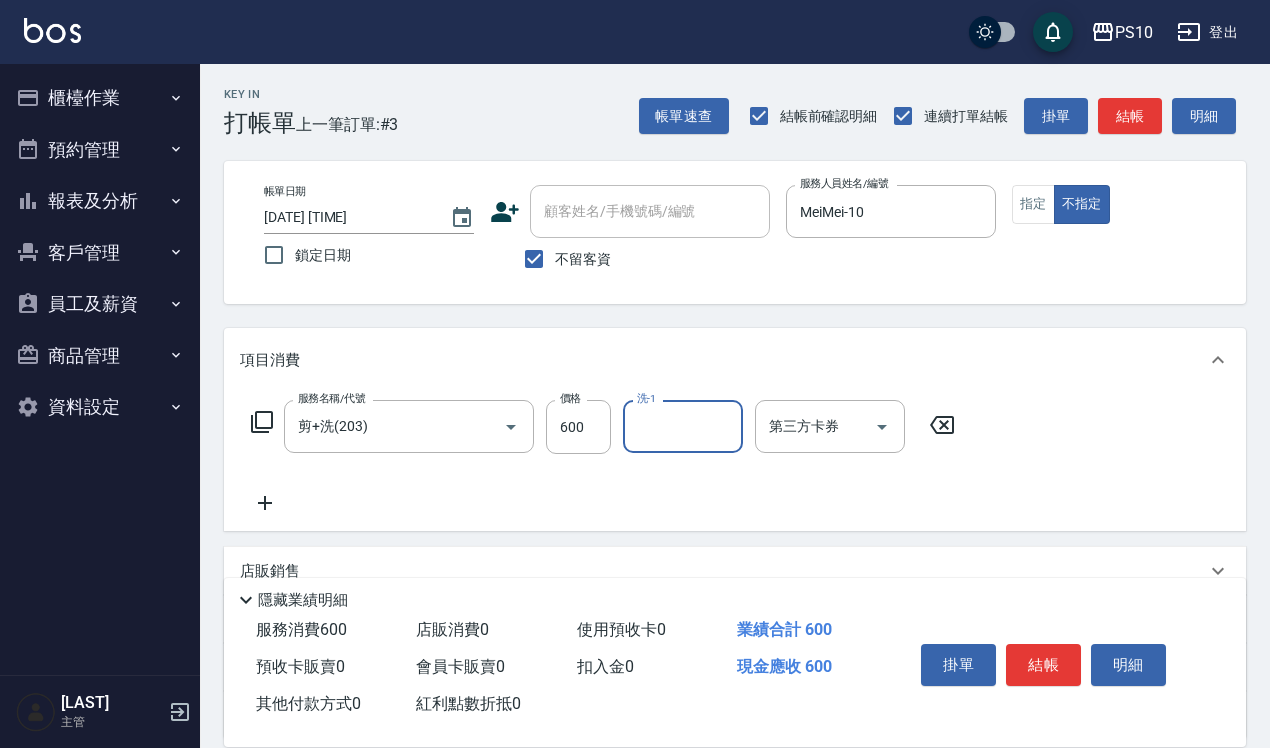 click on "掛單 結帳 明細" at bounding box center (1043, 667) 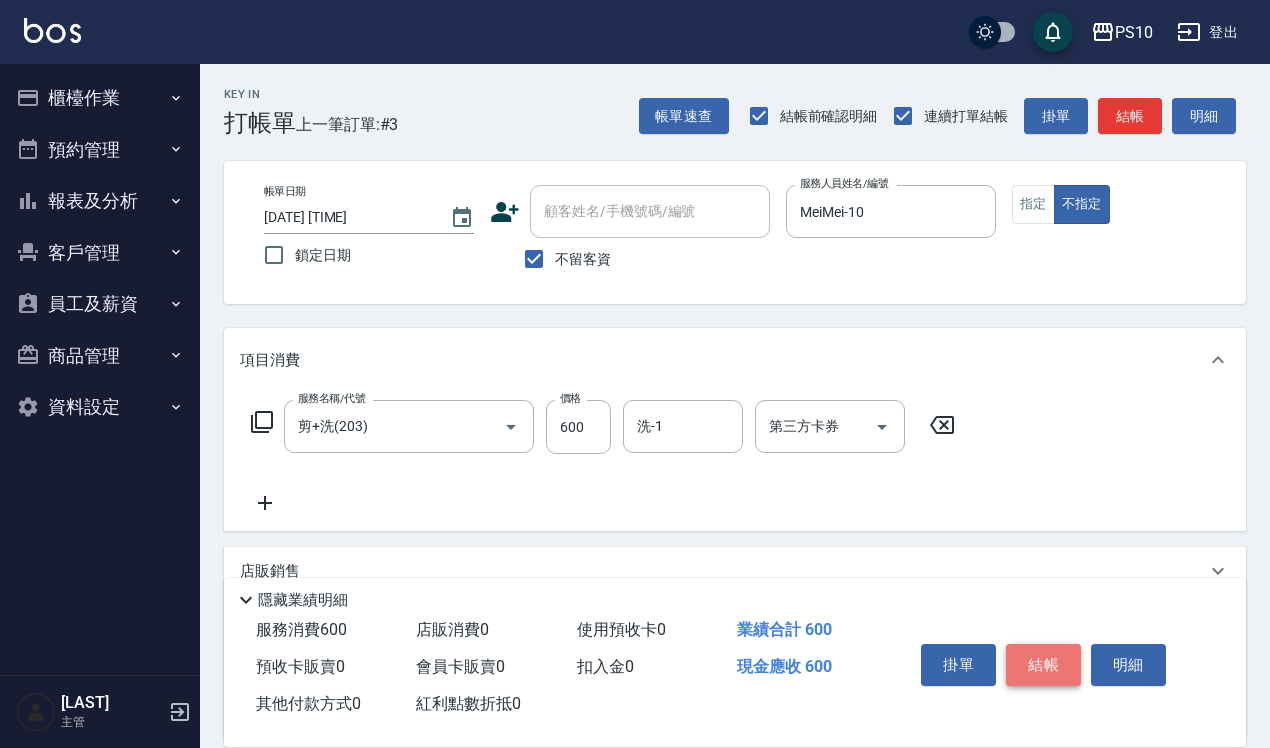click on "結帳" at bounding box center [1043, 665] 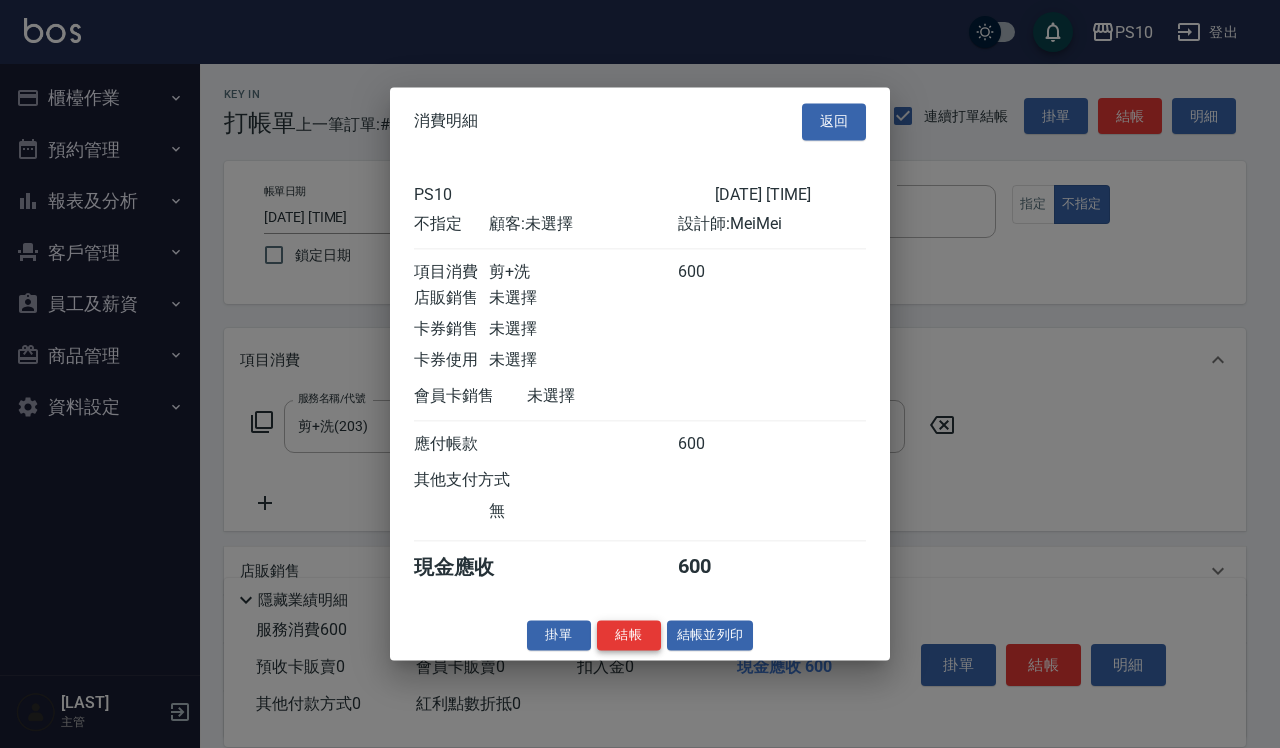 click on "結帳" at bounding box center (629, 635) 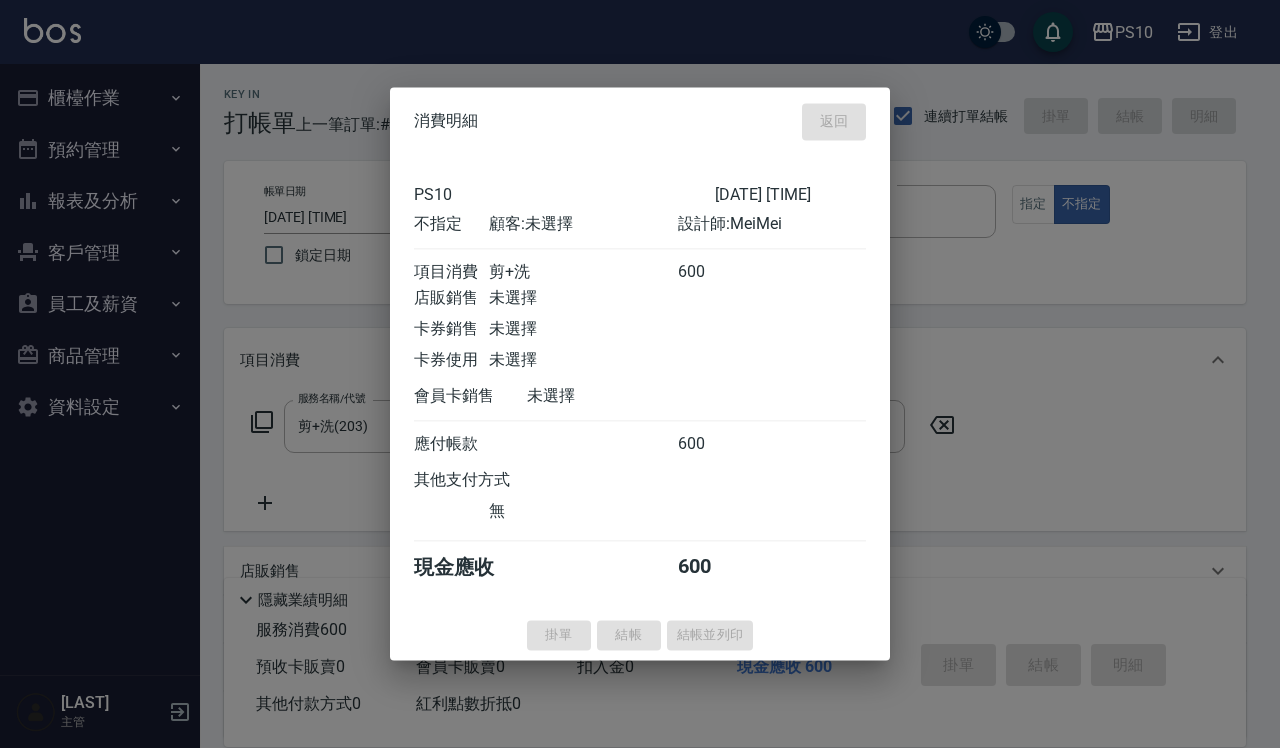 type 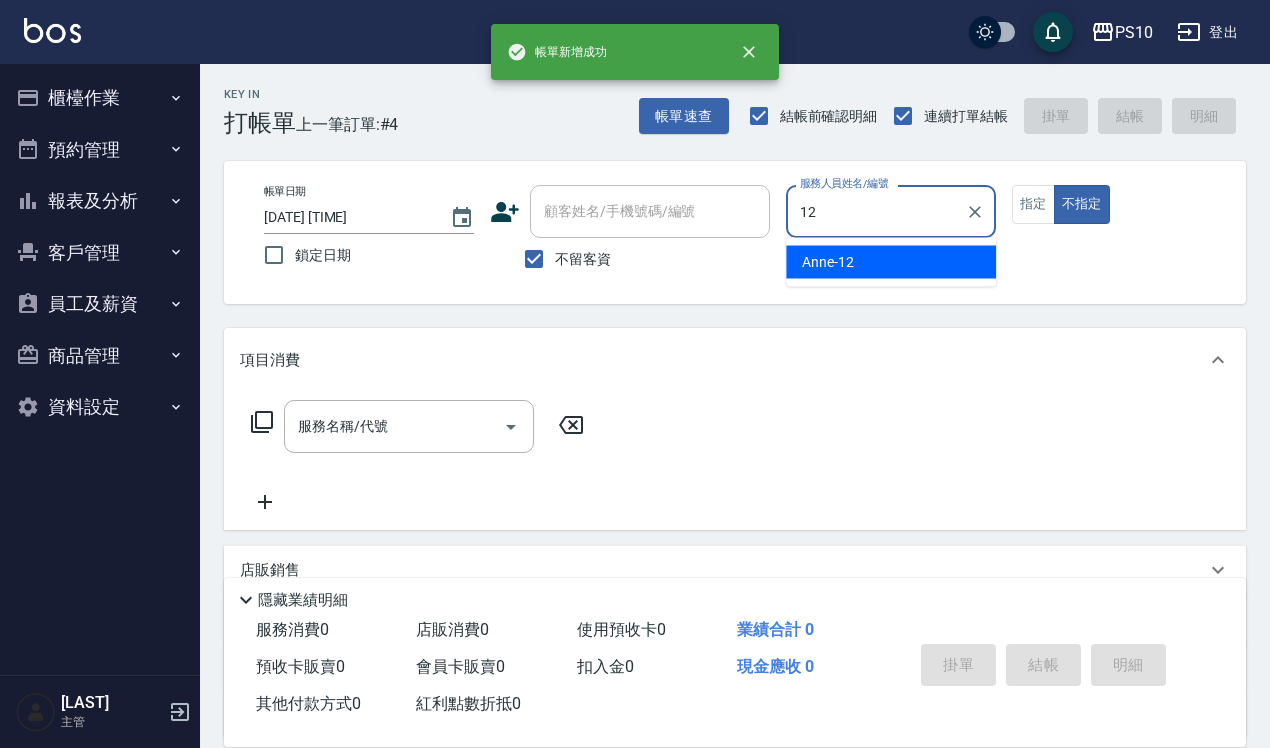 type on "Anne-12" 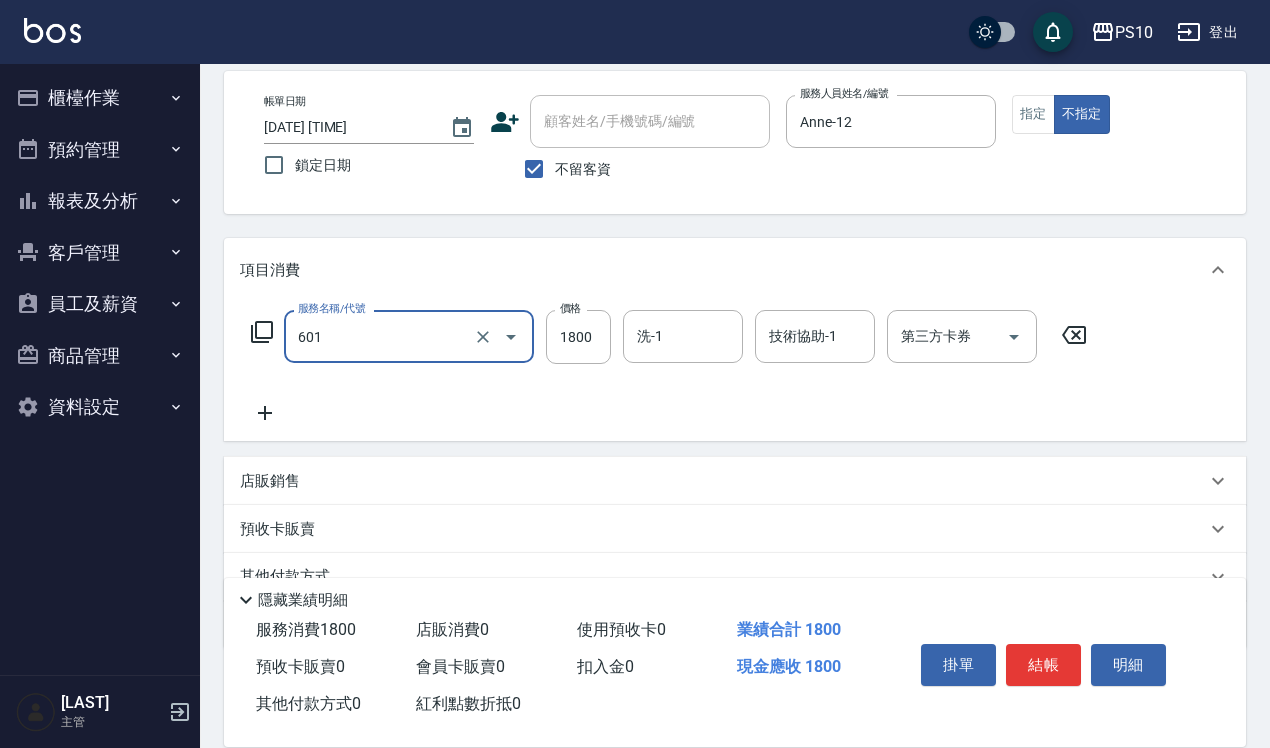 scroll, scrollTop: 181, scrollLeft: 0, axis: vertical 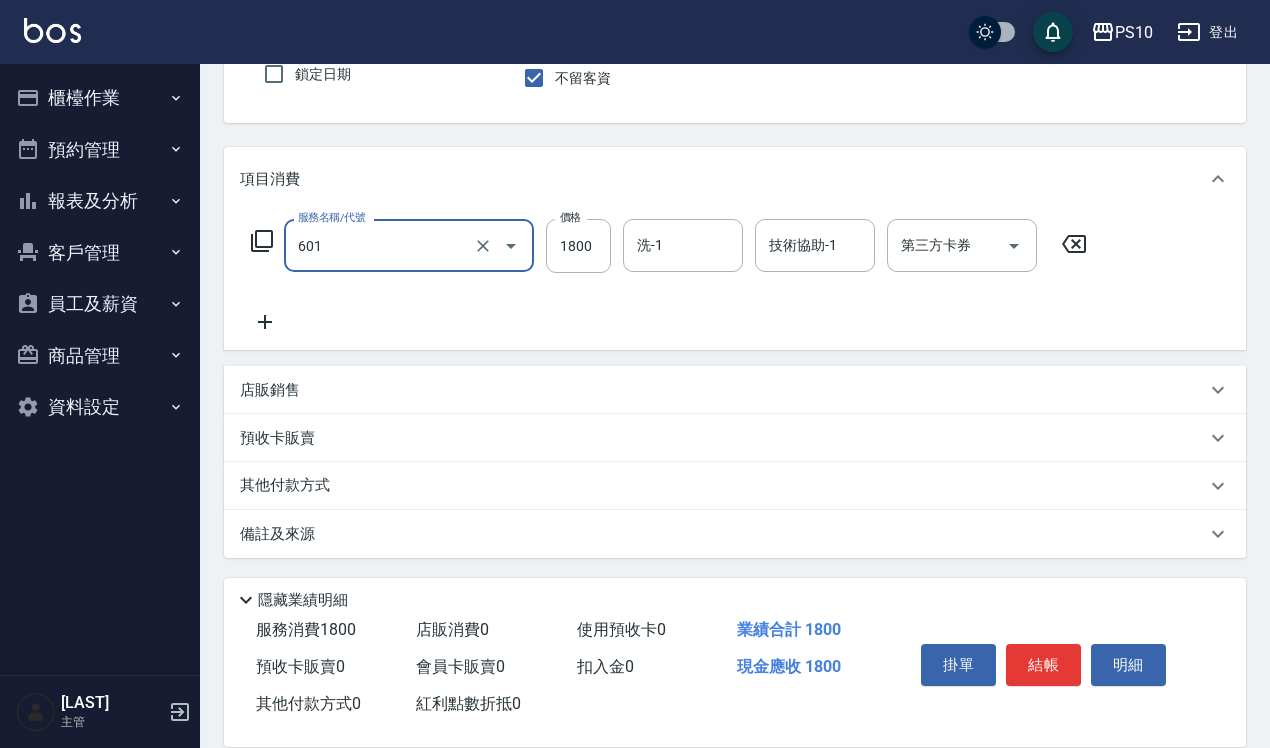 type on "醫學頭皮(601)" 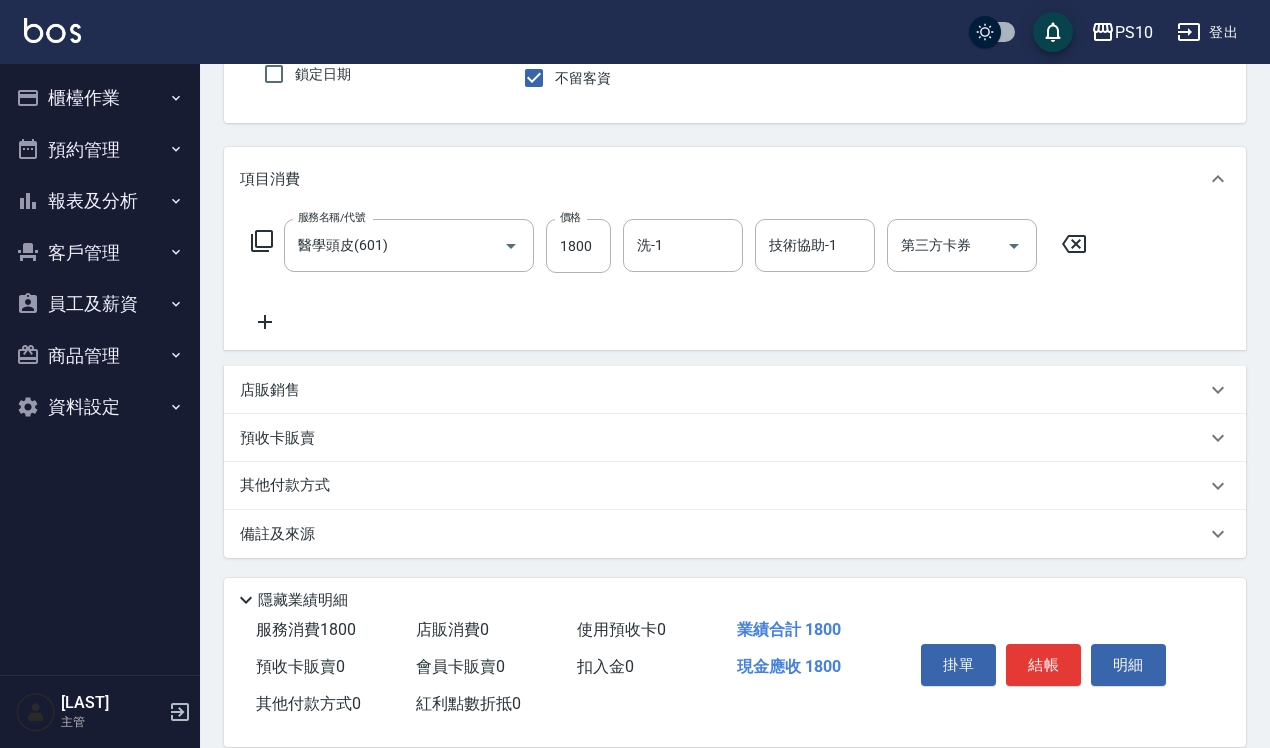 click on "其他付款方式" at bounding box center [723, 486] 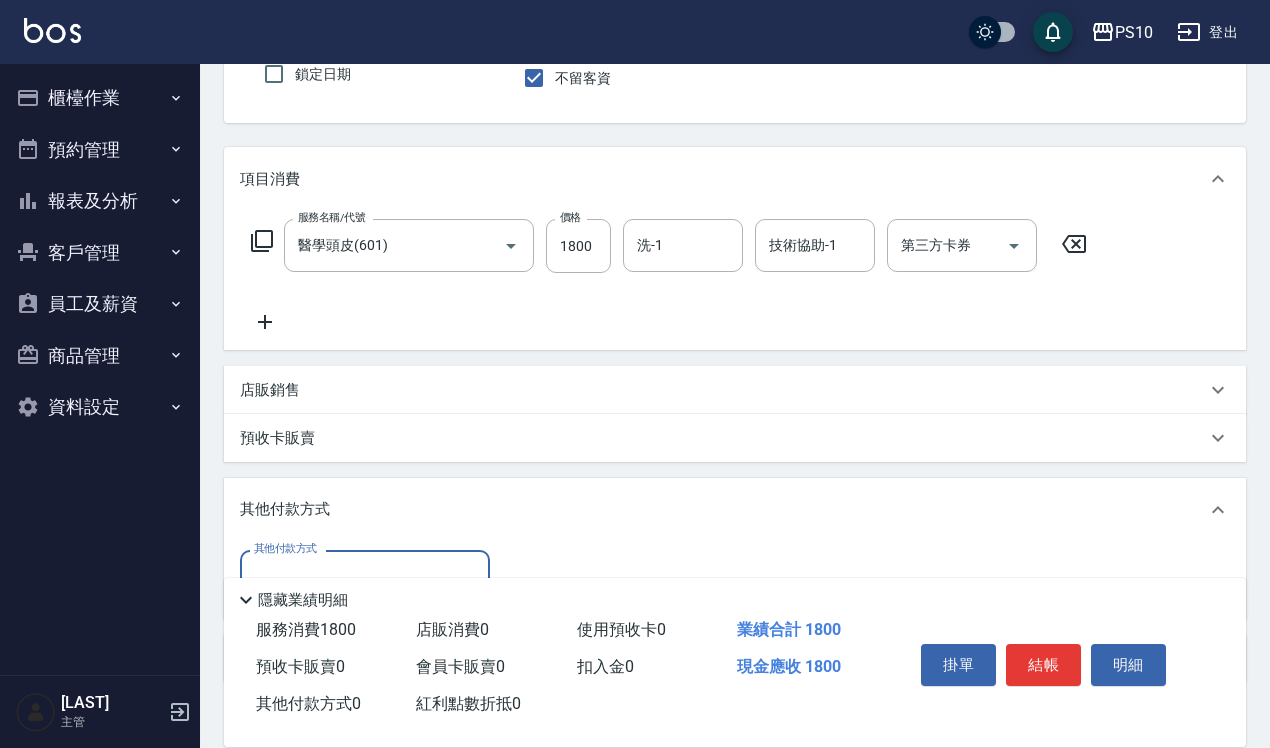 scroll, scrollTop: 0, scrollLeft: 0, axis: both 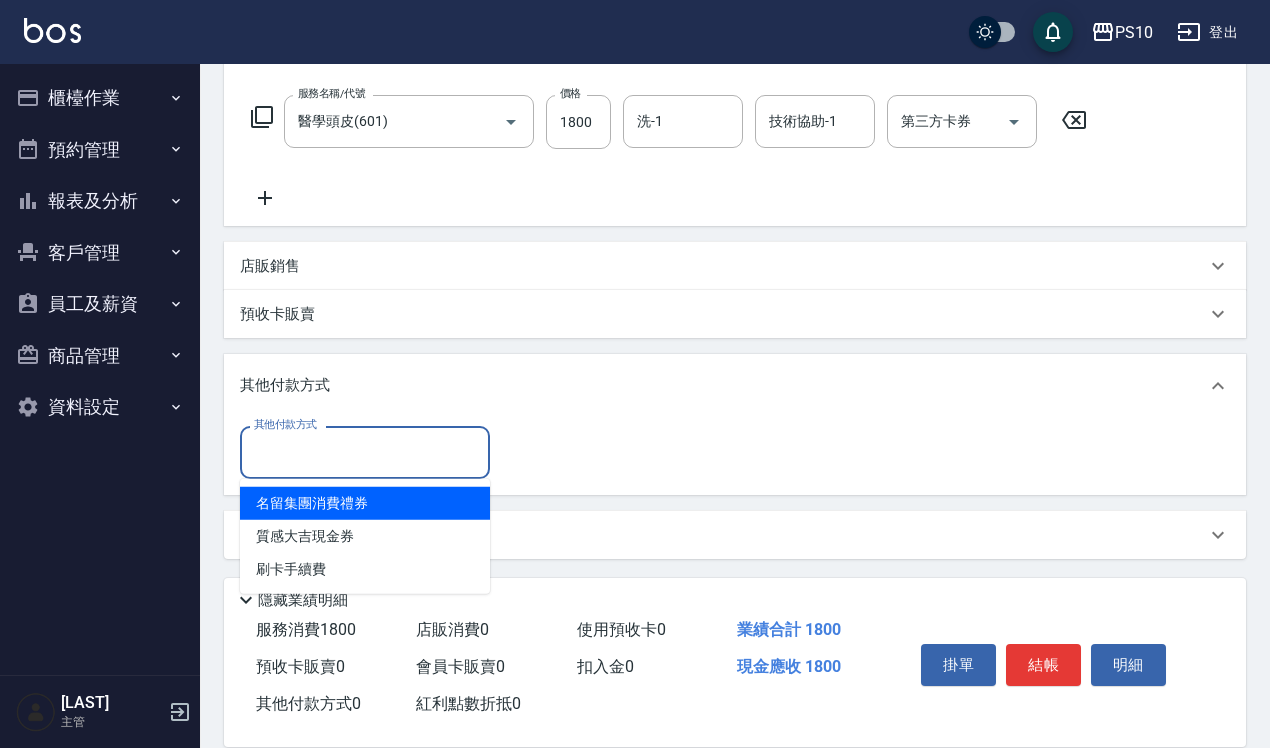 click on "其他付款方式" at bounding box center [365, 452] 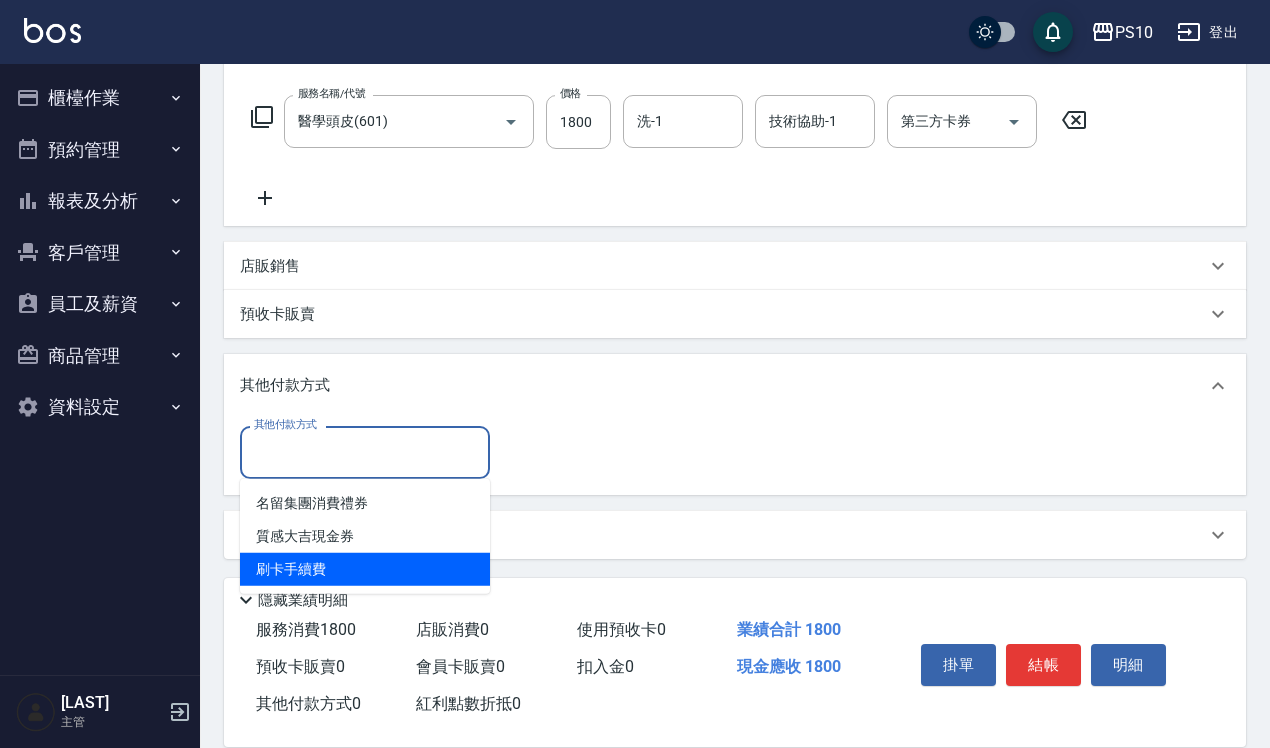 click on "刷卡手續費" at bounding box center [365, 569] 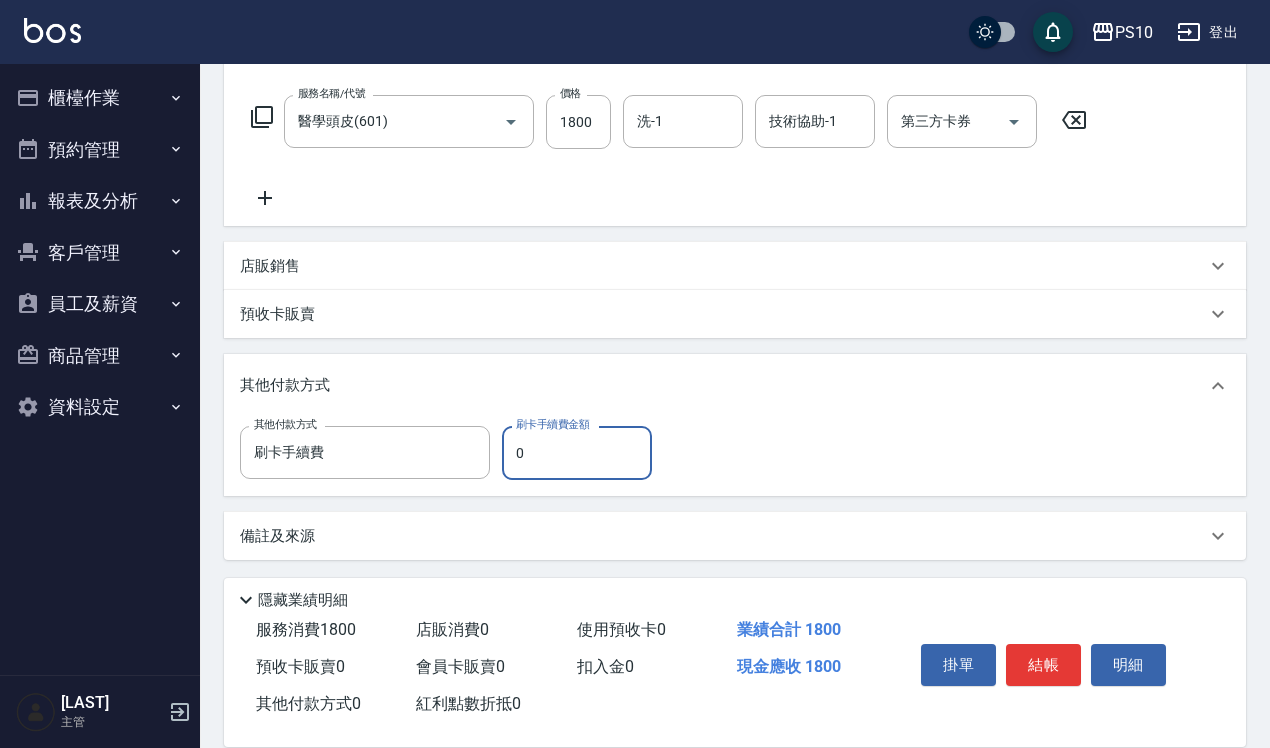 drag, startPoint x: 505, startPoint y: 455, endPoint x: 541, endPoint y: 451, distance: 36.221542 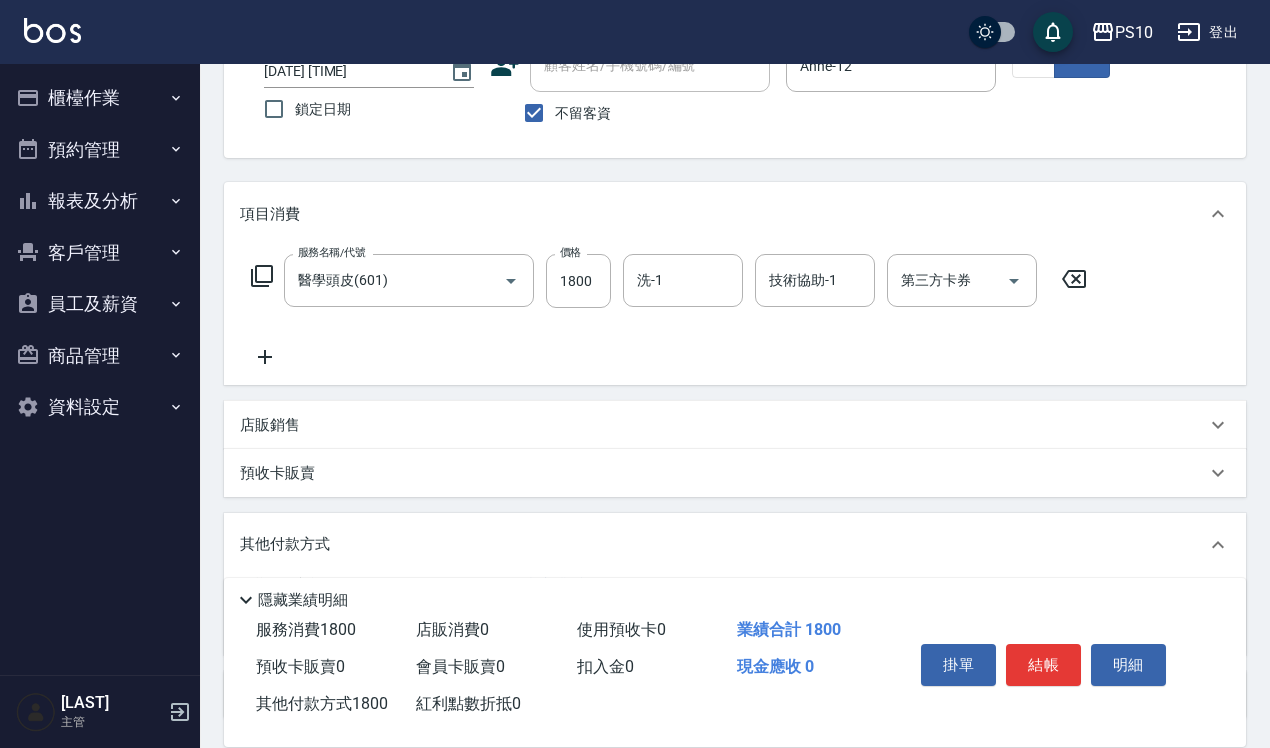 scroll, scrollTop: 0, scrollLeft: 0, axis: both 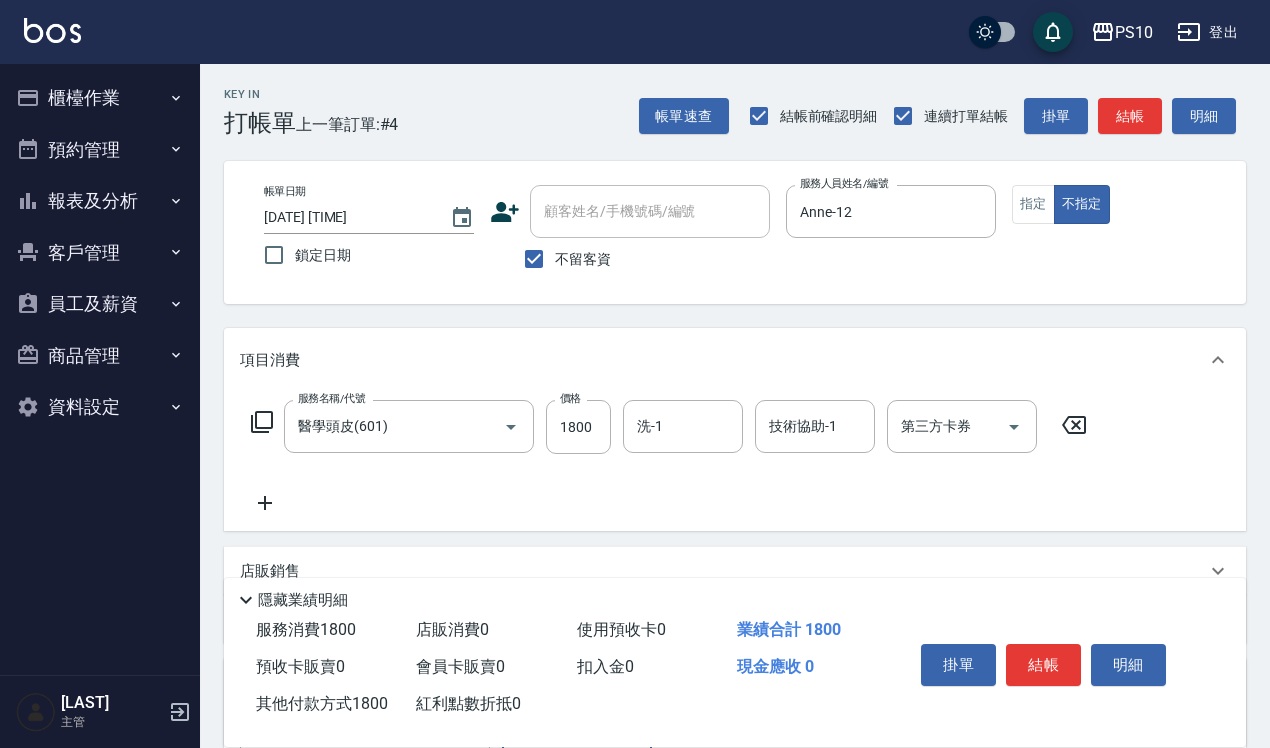 type on "1800" 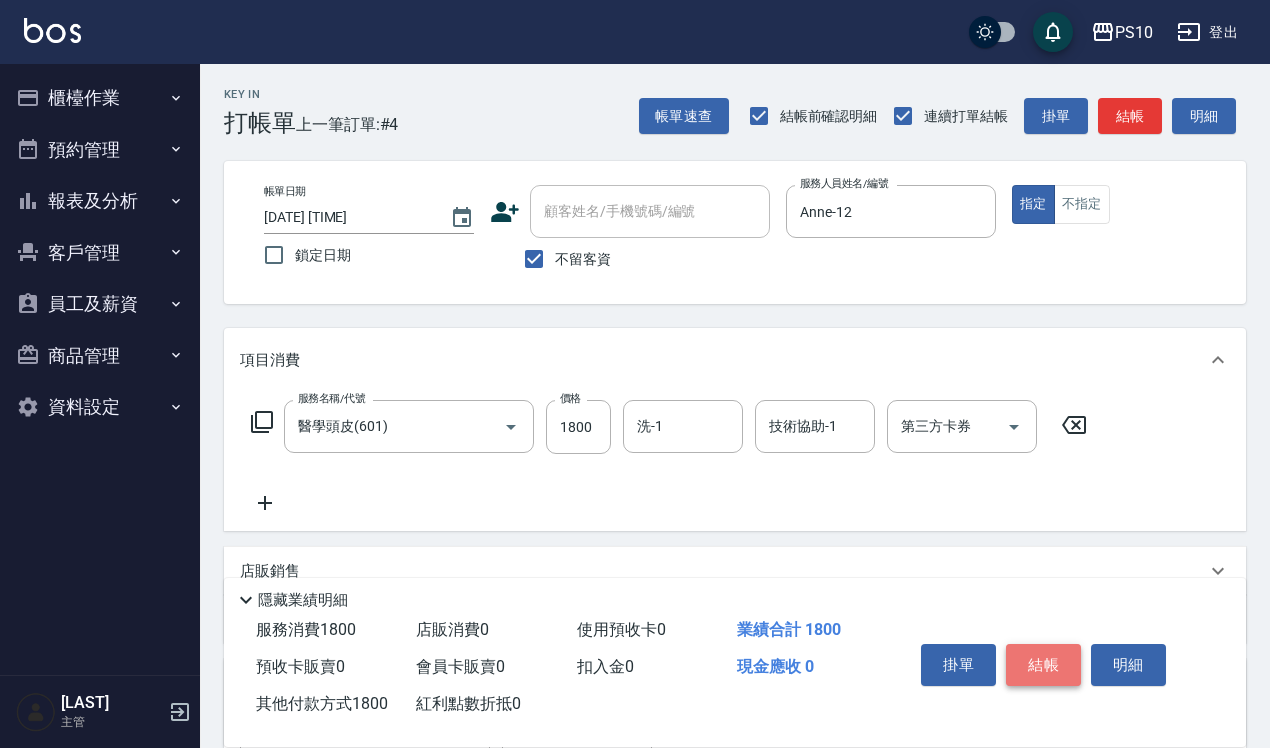 click on "結帳" at bounding box center (1043, 665) 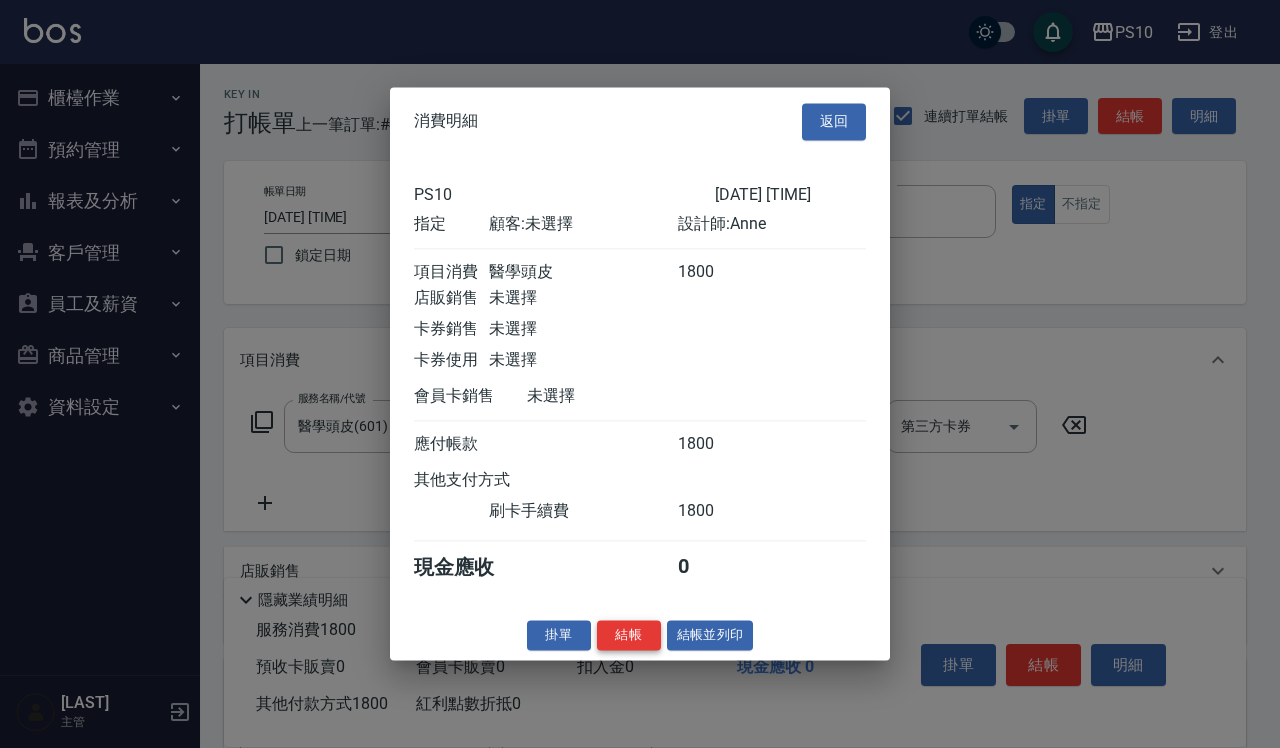 click on "結帳" at bounding box center [629, 635] 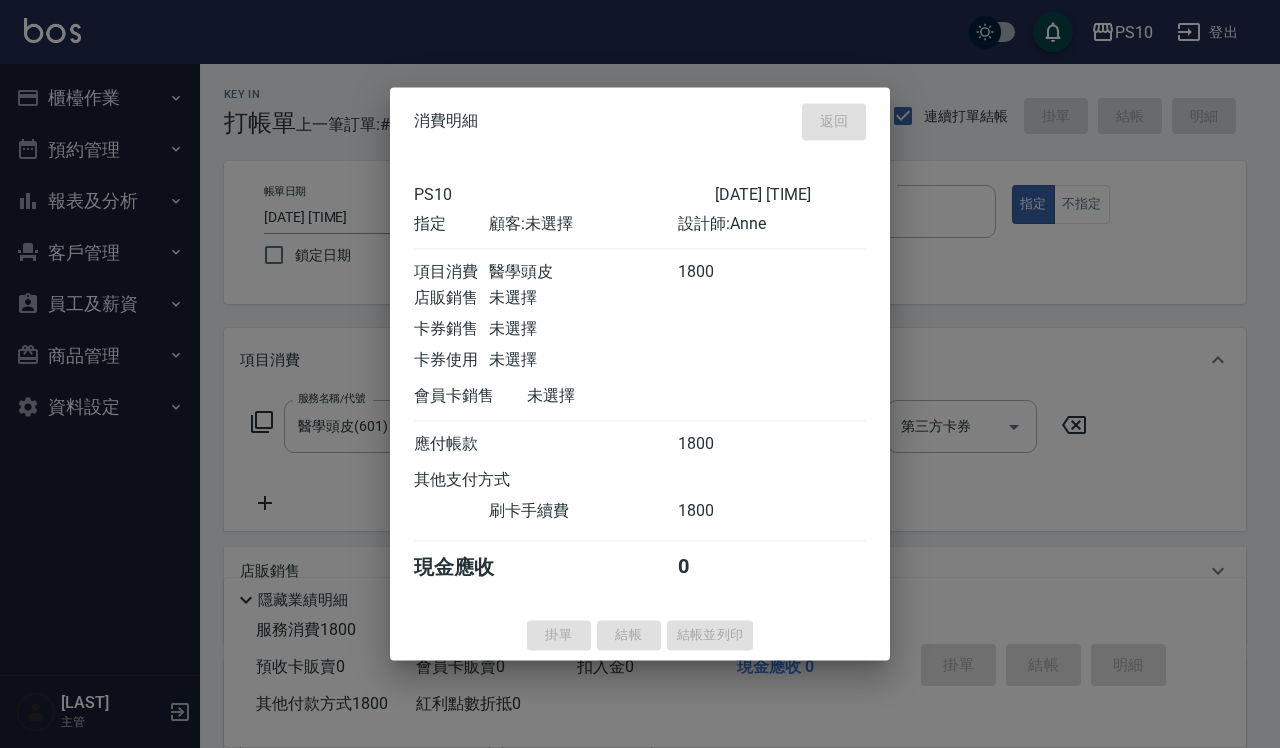 type 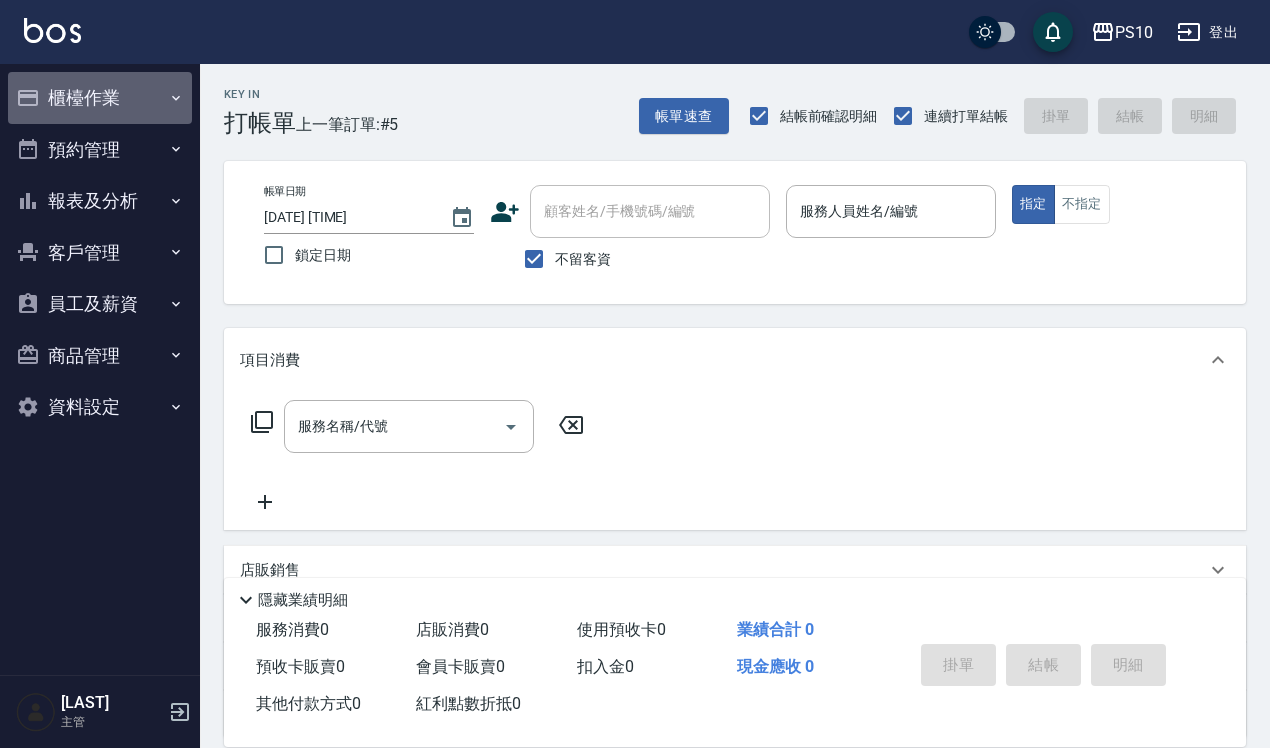 click on "櫃檯作業" at bounding box center [100, 98] 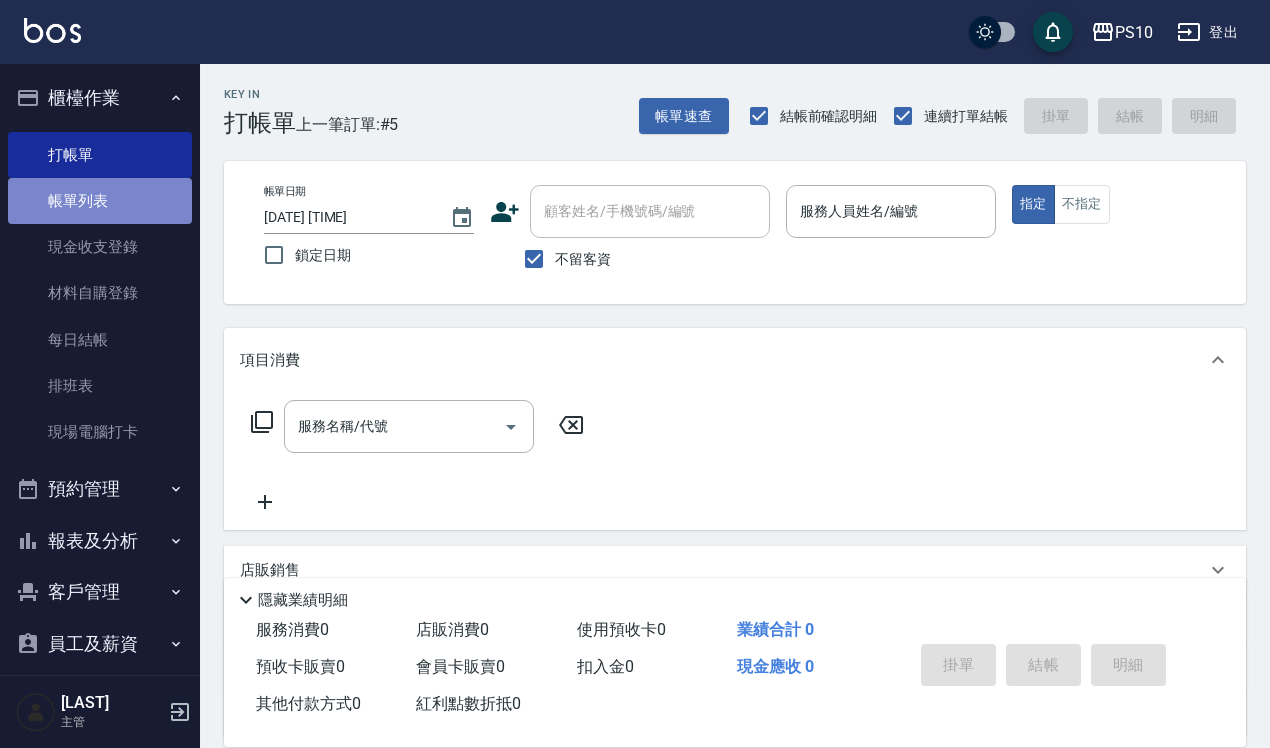 click on "帳單列表" at bounding box center (100, 201) 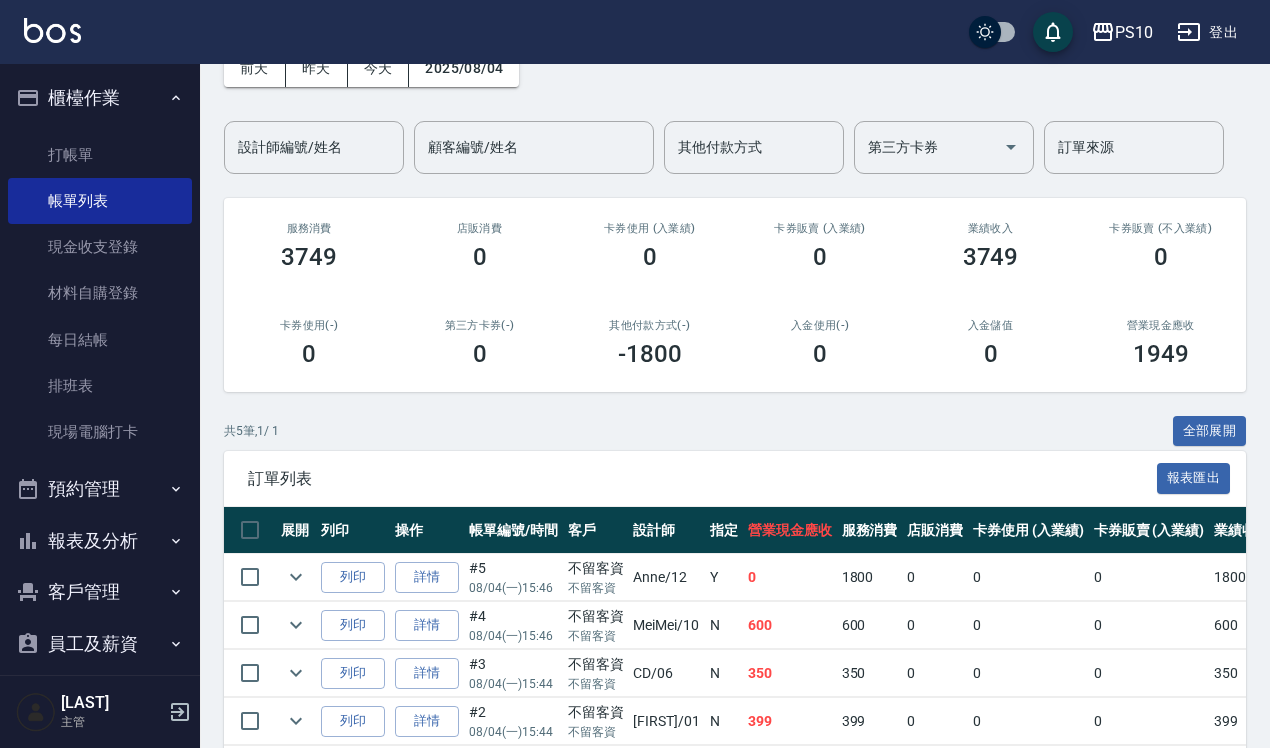 scroll, scrollTop: 255, scrollLeft: 0, axis: vertical 